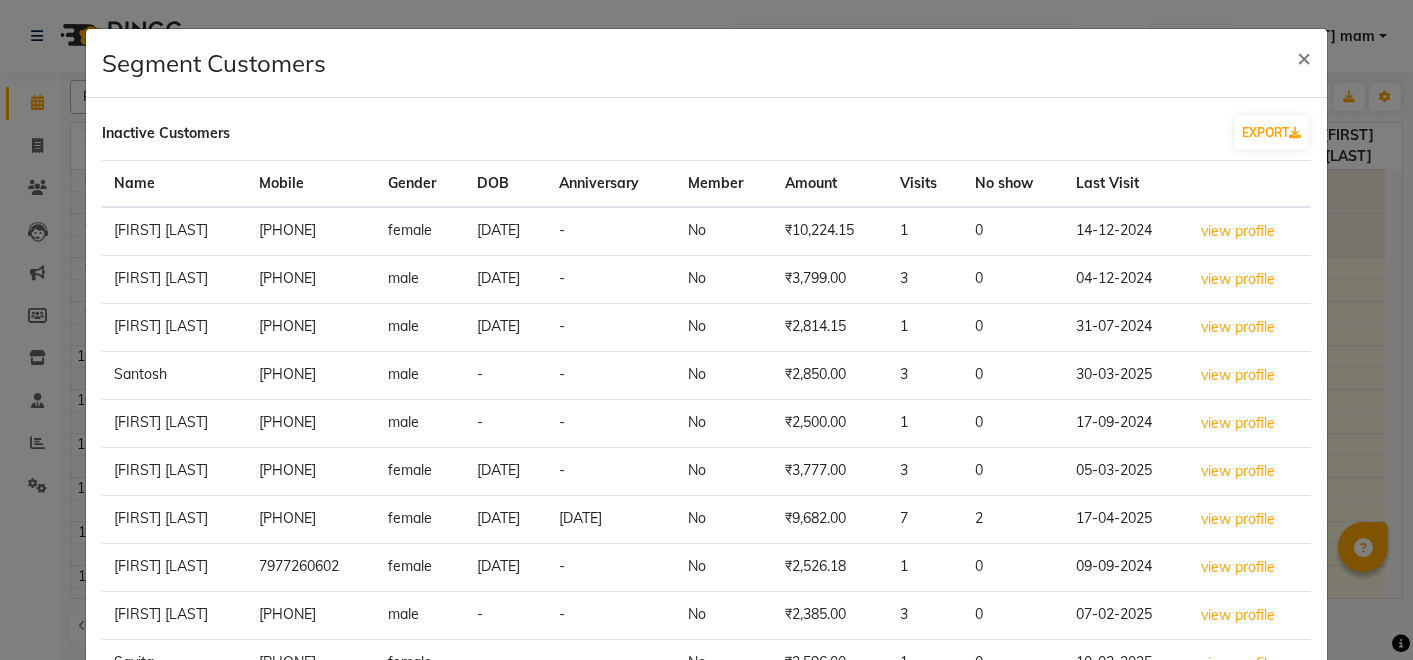 scroll, scrollTop: 0, scrollLeft: 0, axis: both 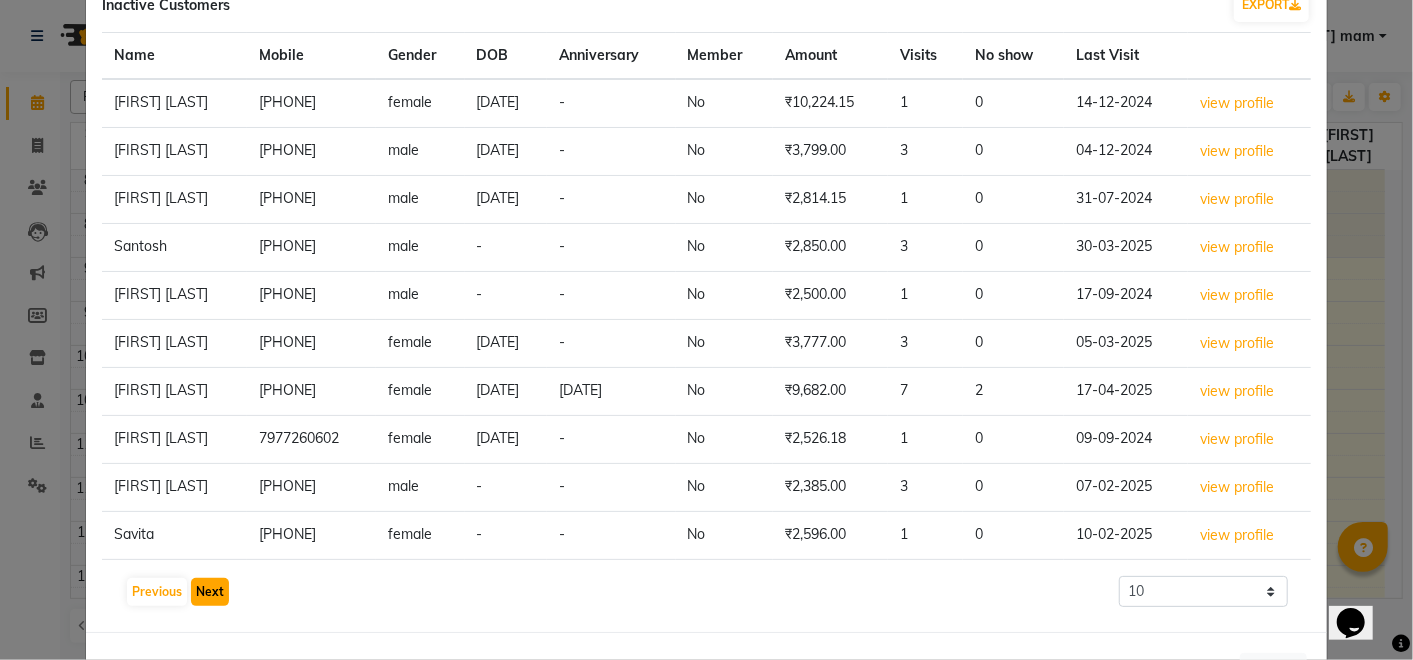 click on "Next" 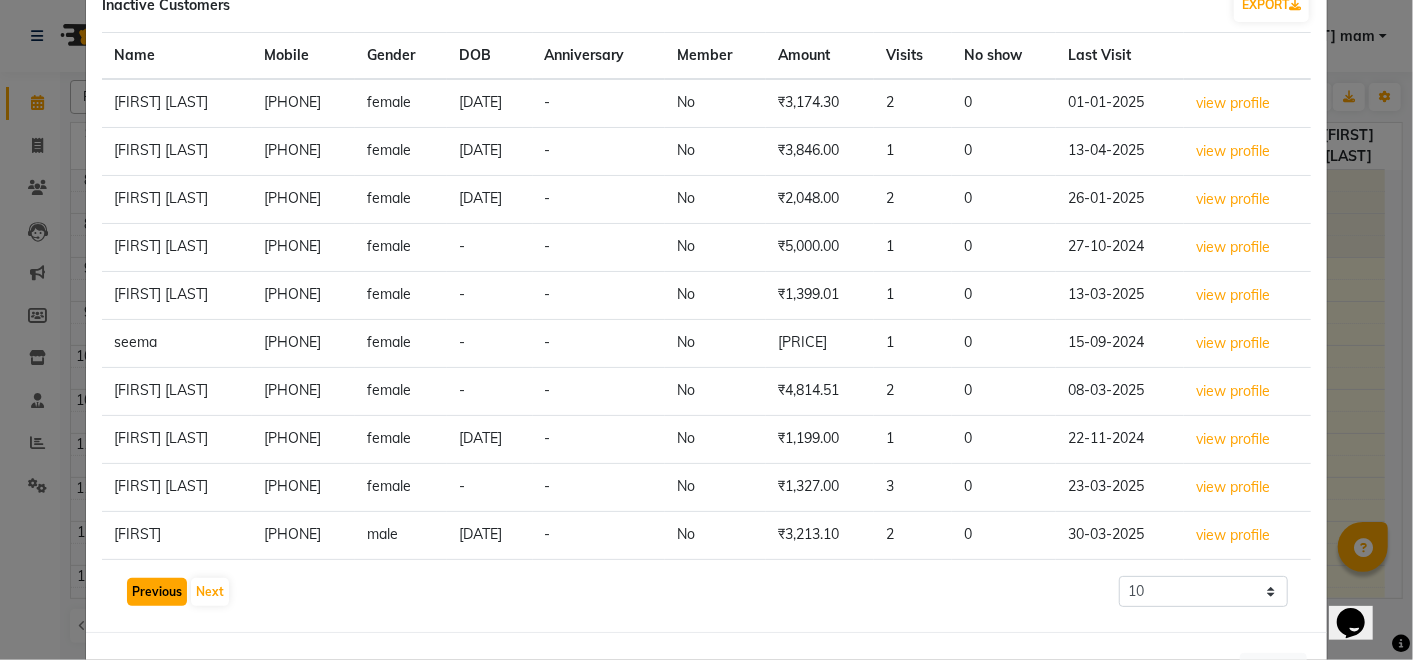 click on "Previous" 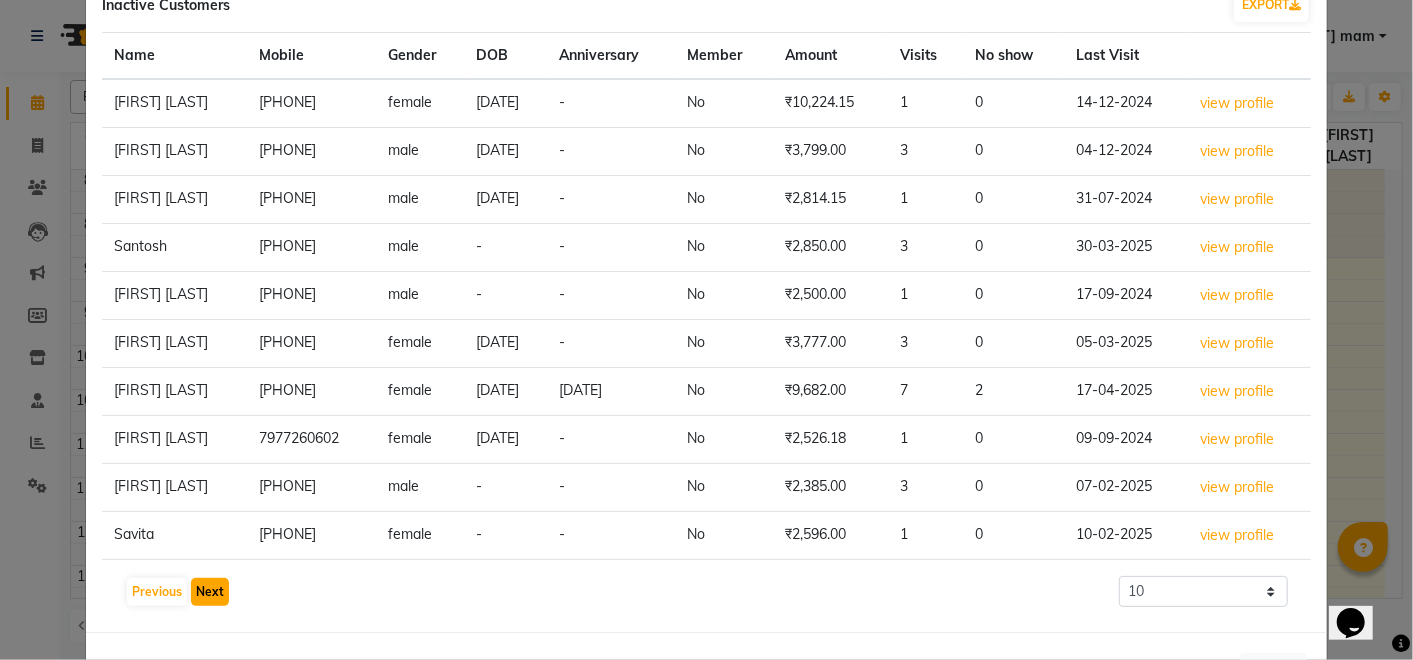 click on "Next" 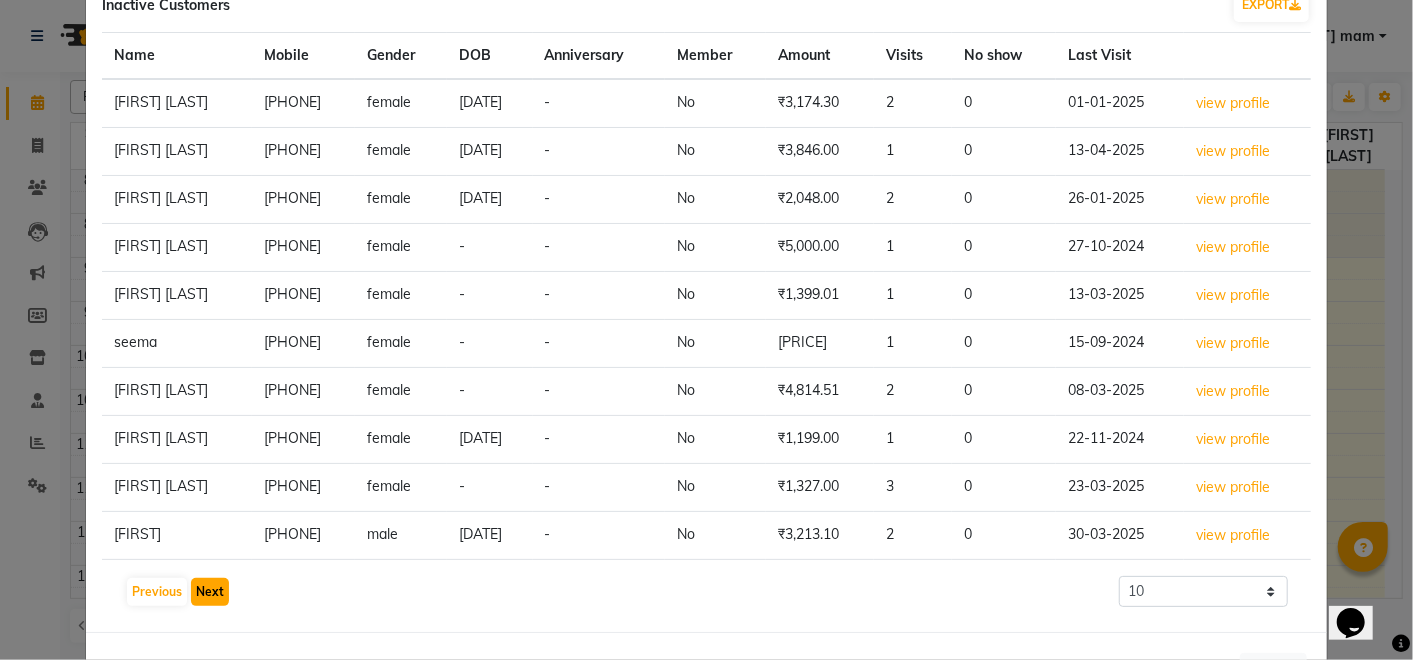 click on "Next" 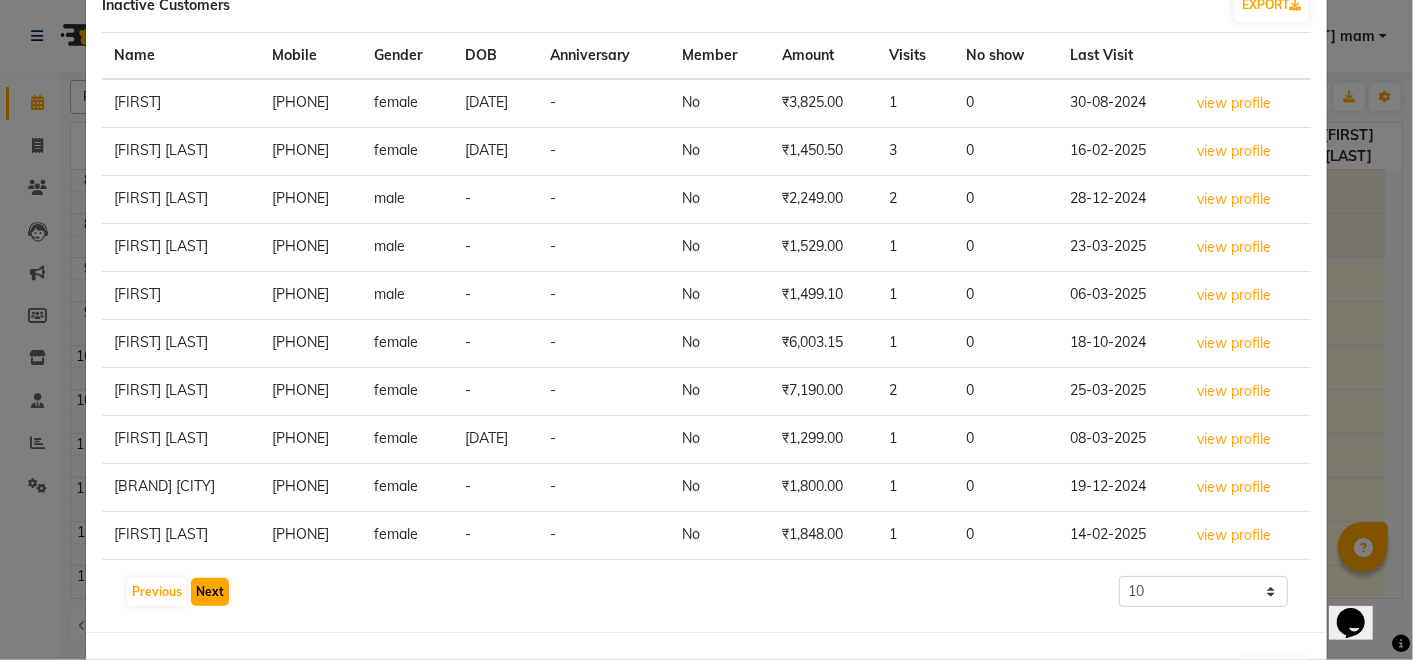 click on "Next" 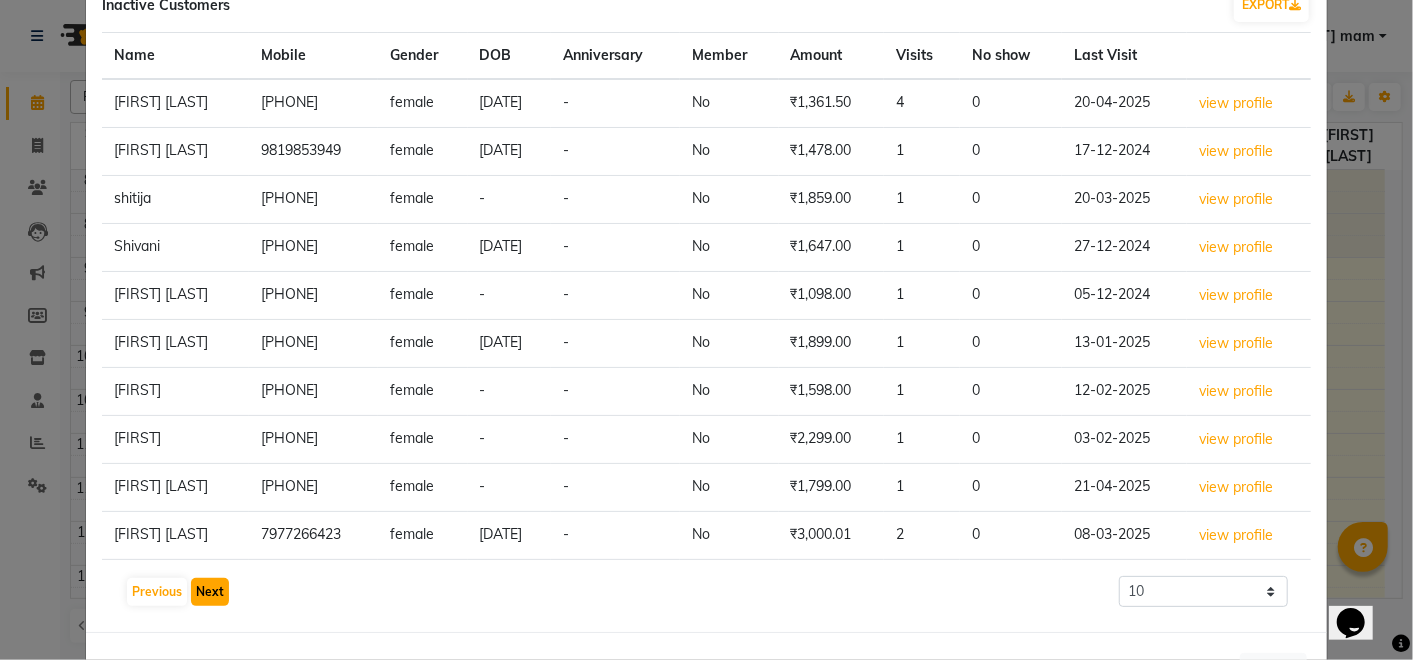 click on "Next" 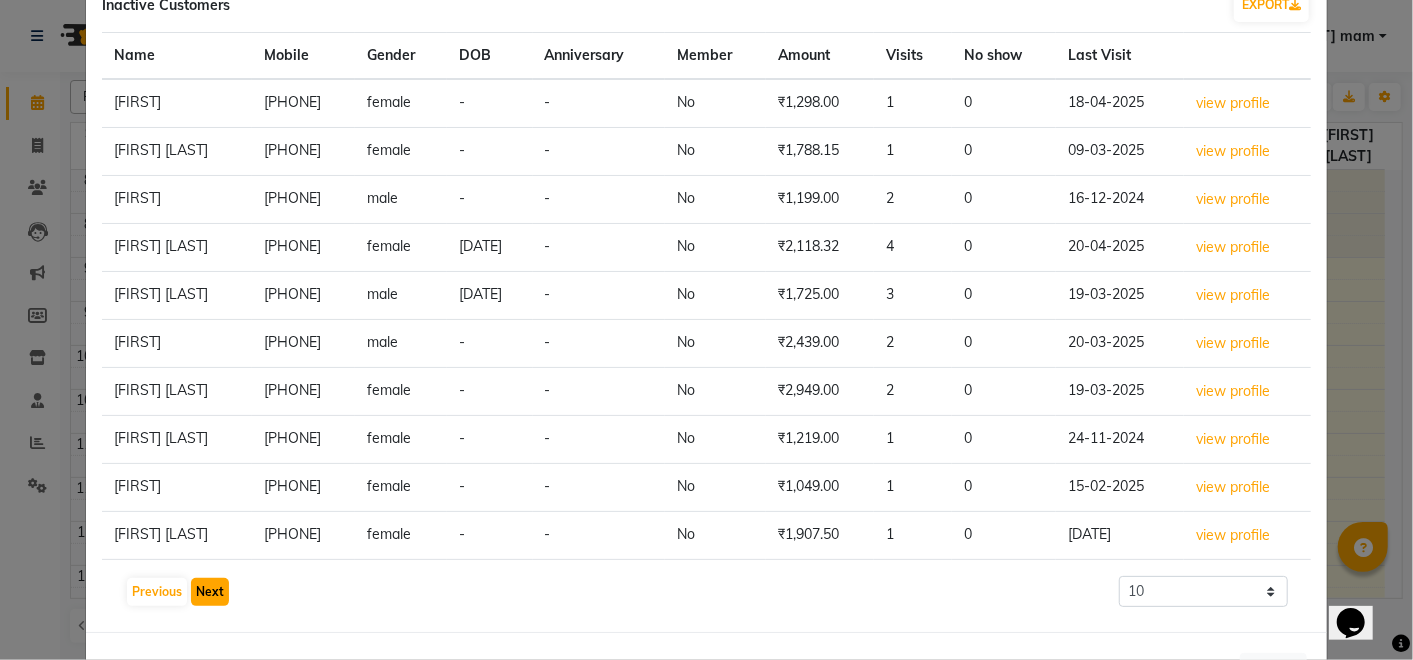 click on "Next" 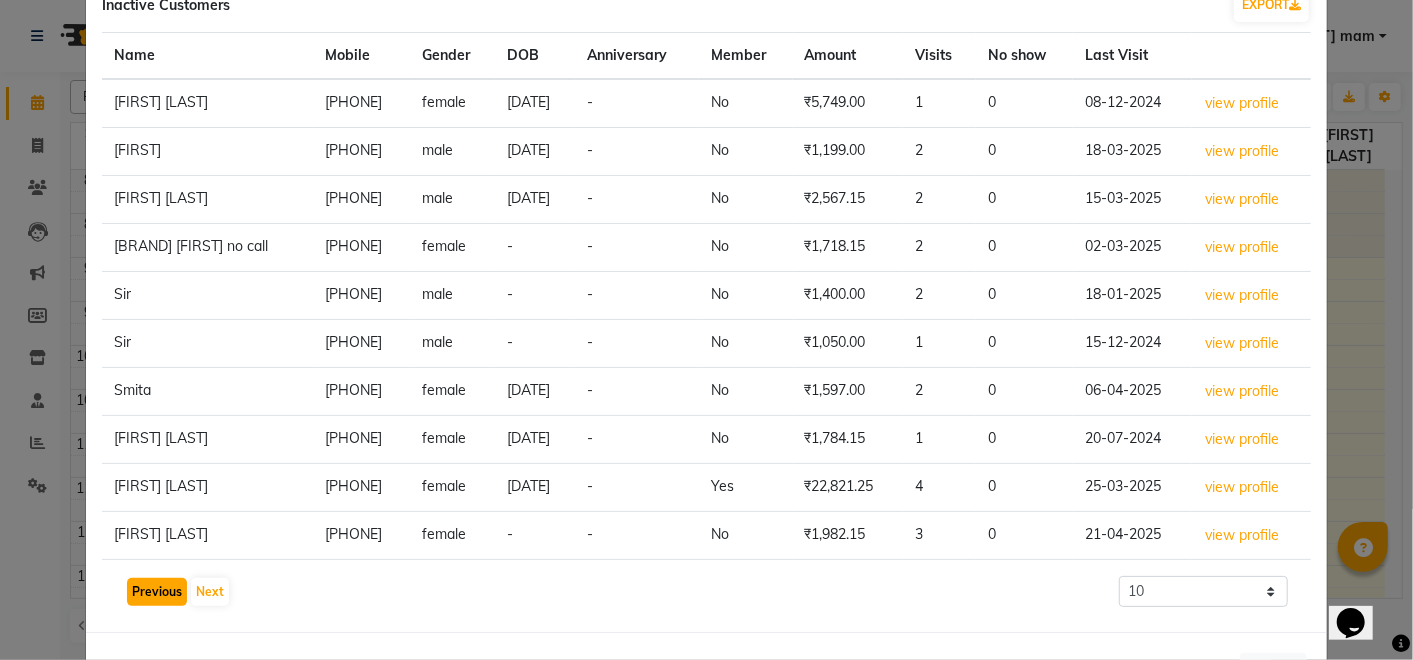 click on "Previous" 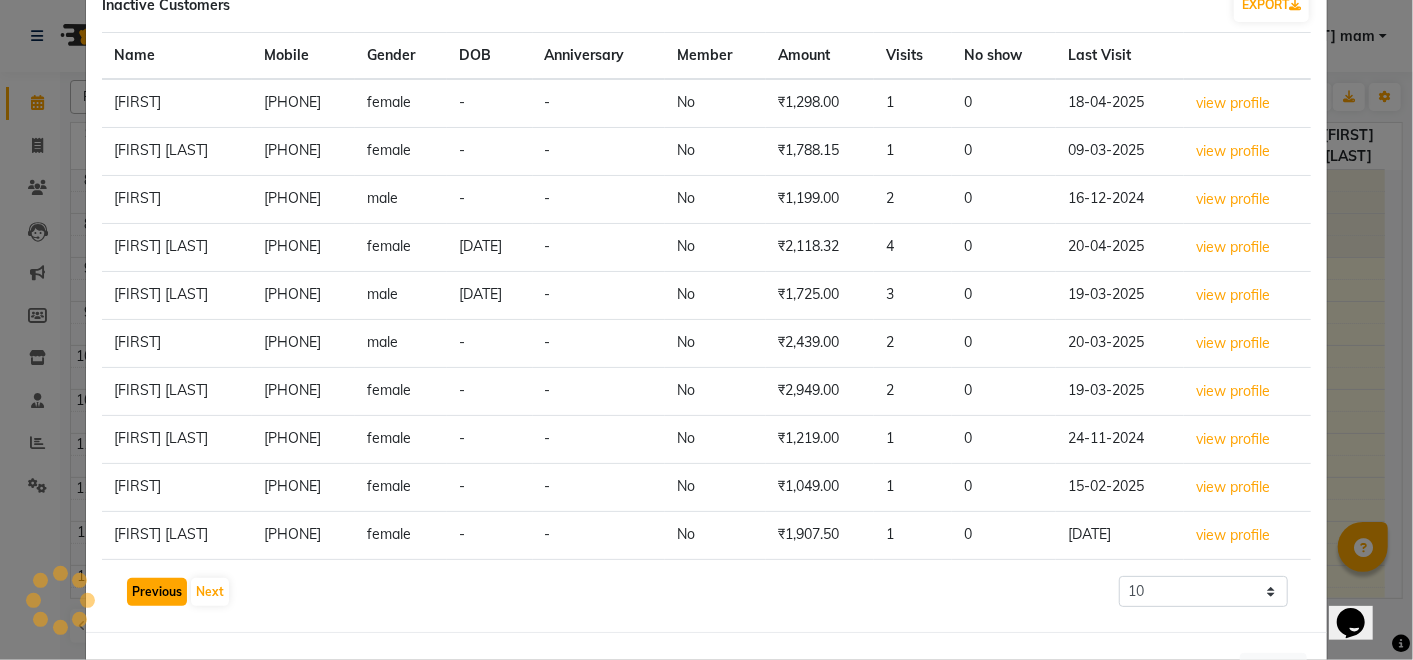 click on "Previous" 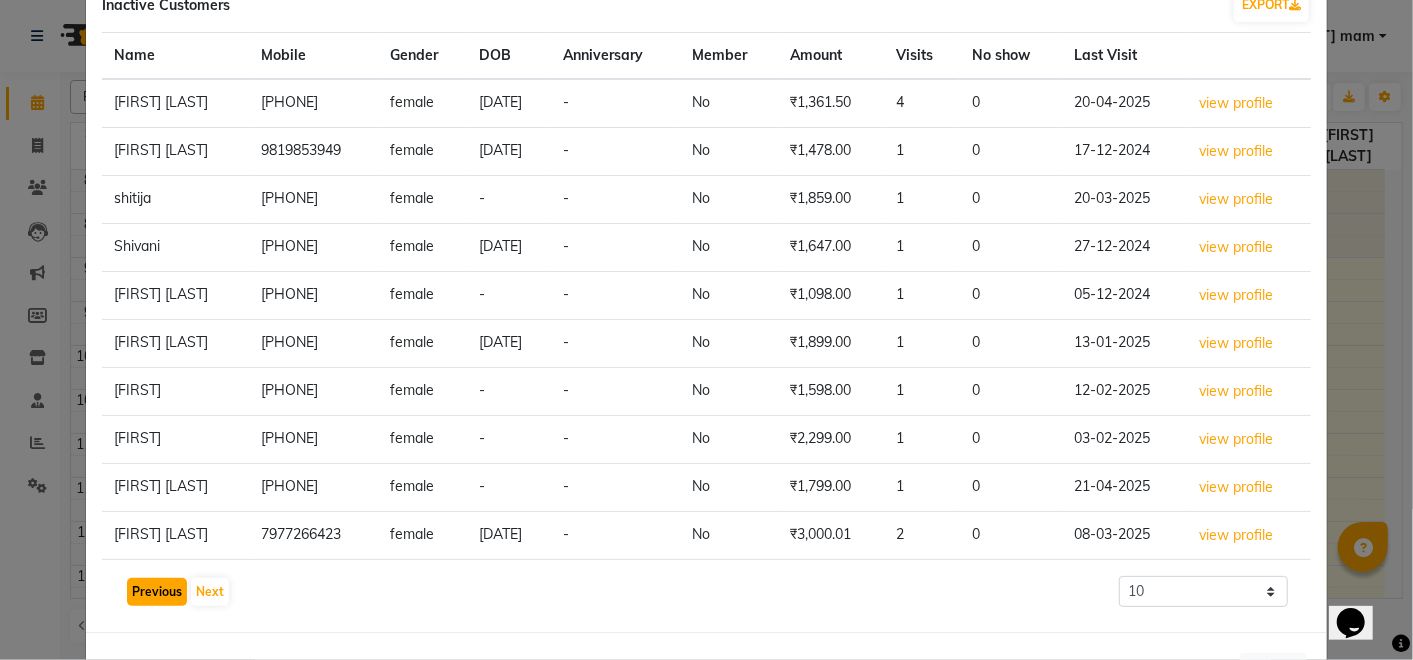 click on "Previous" 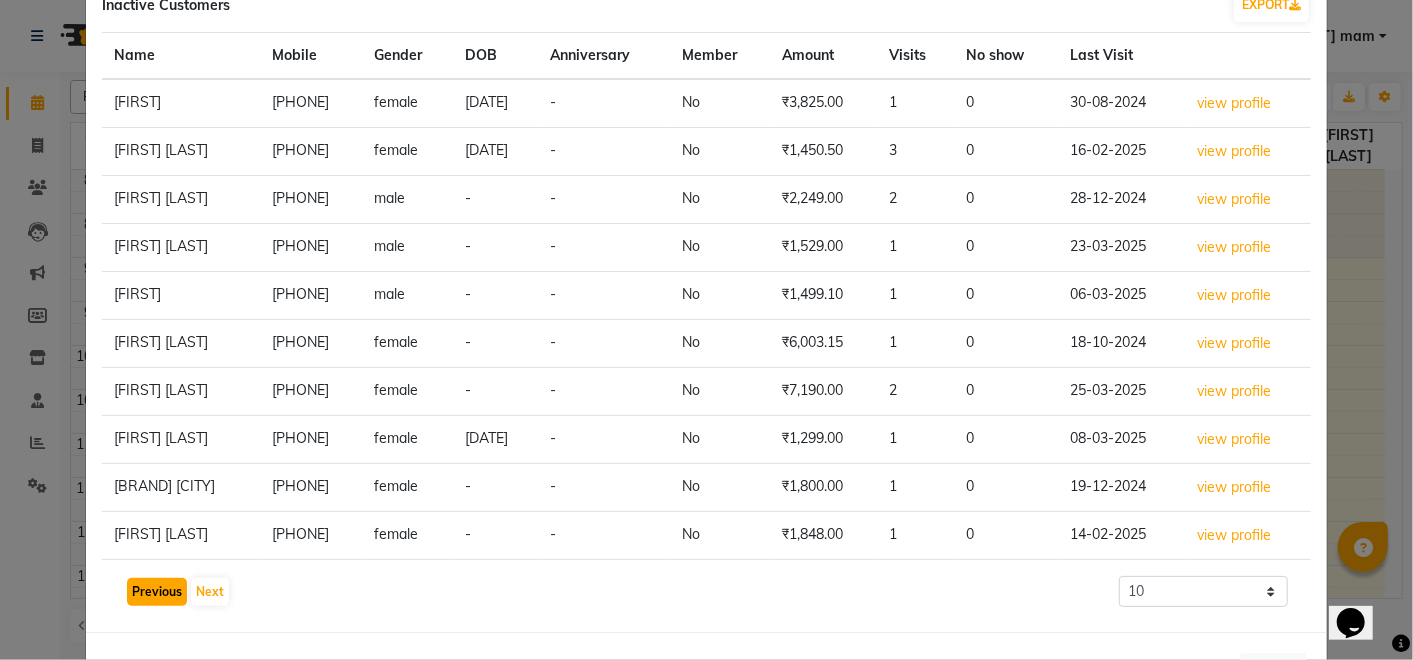 click on "Previous" 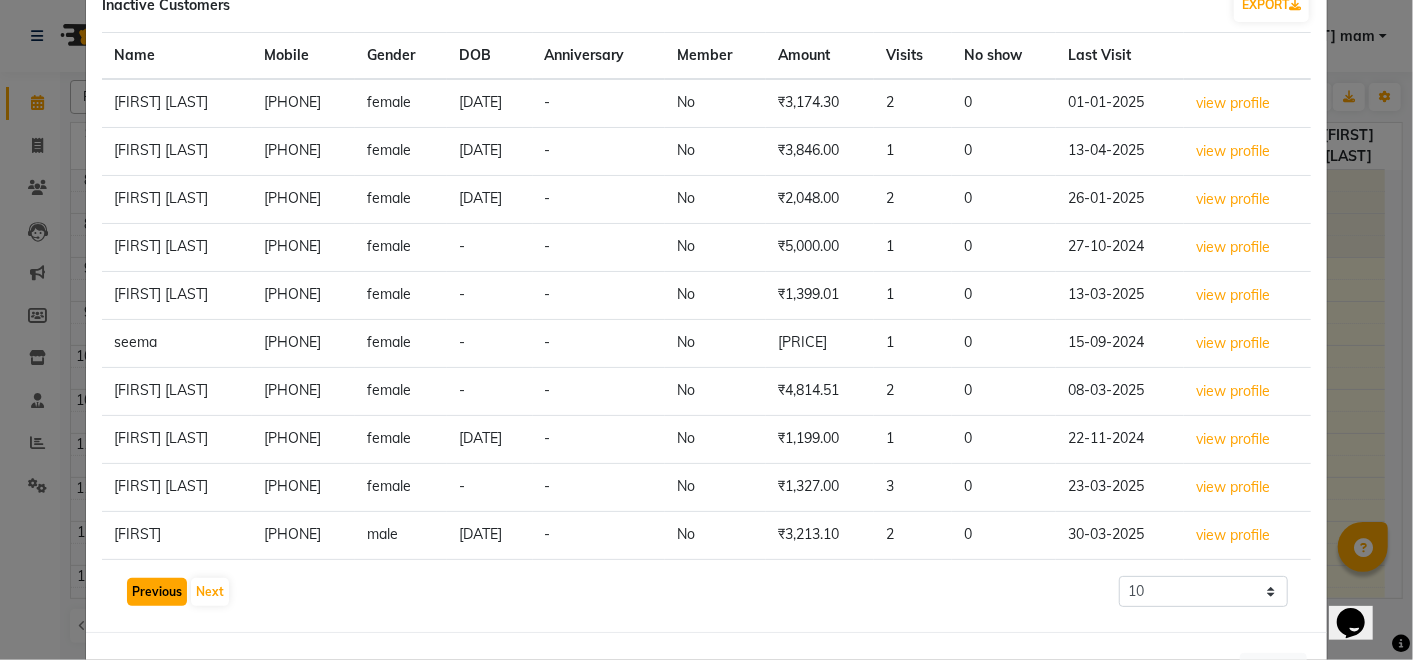 type 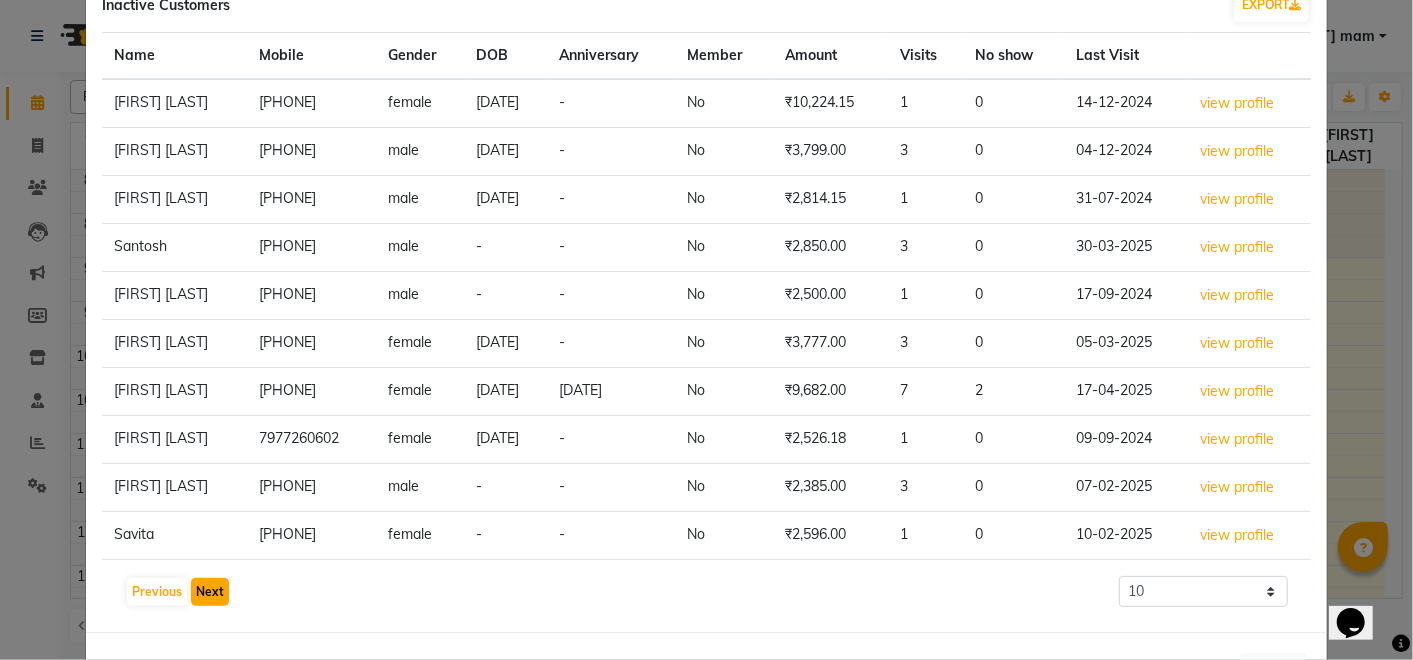 click on "Next" 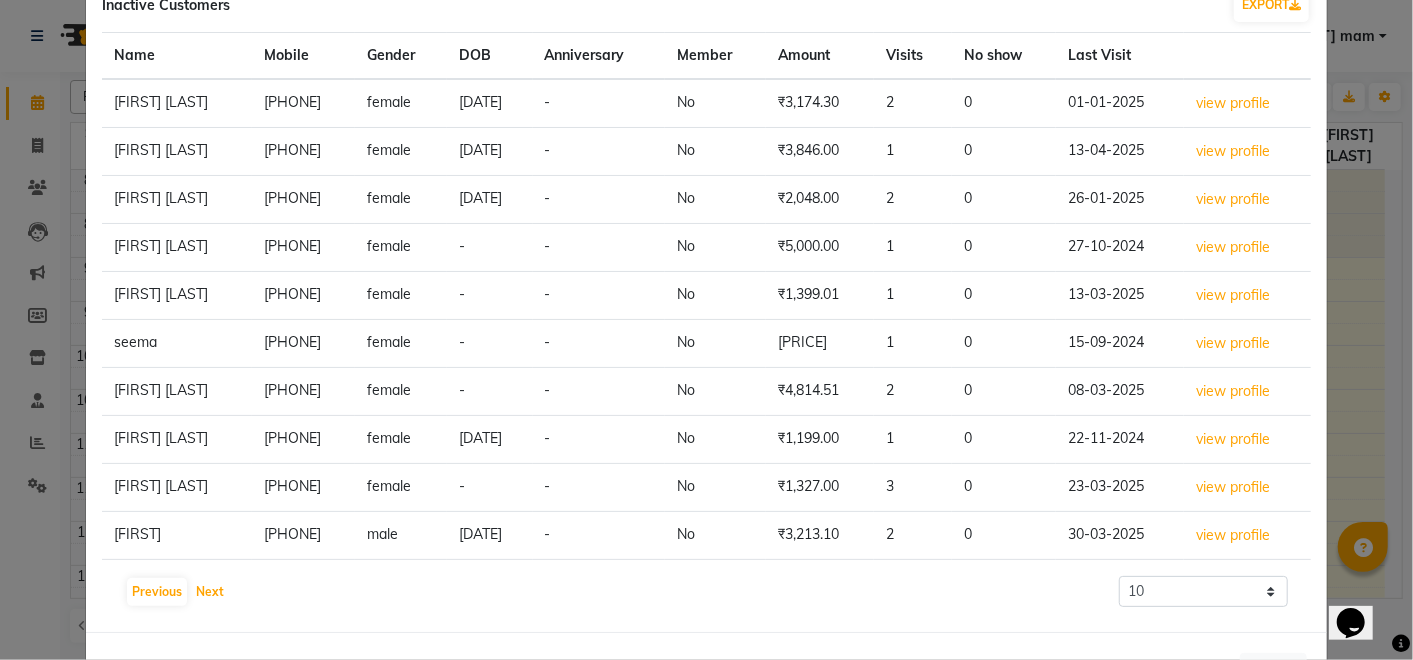 type 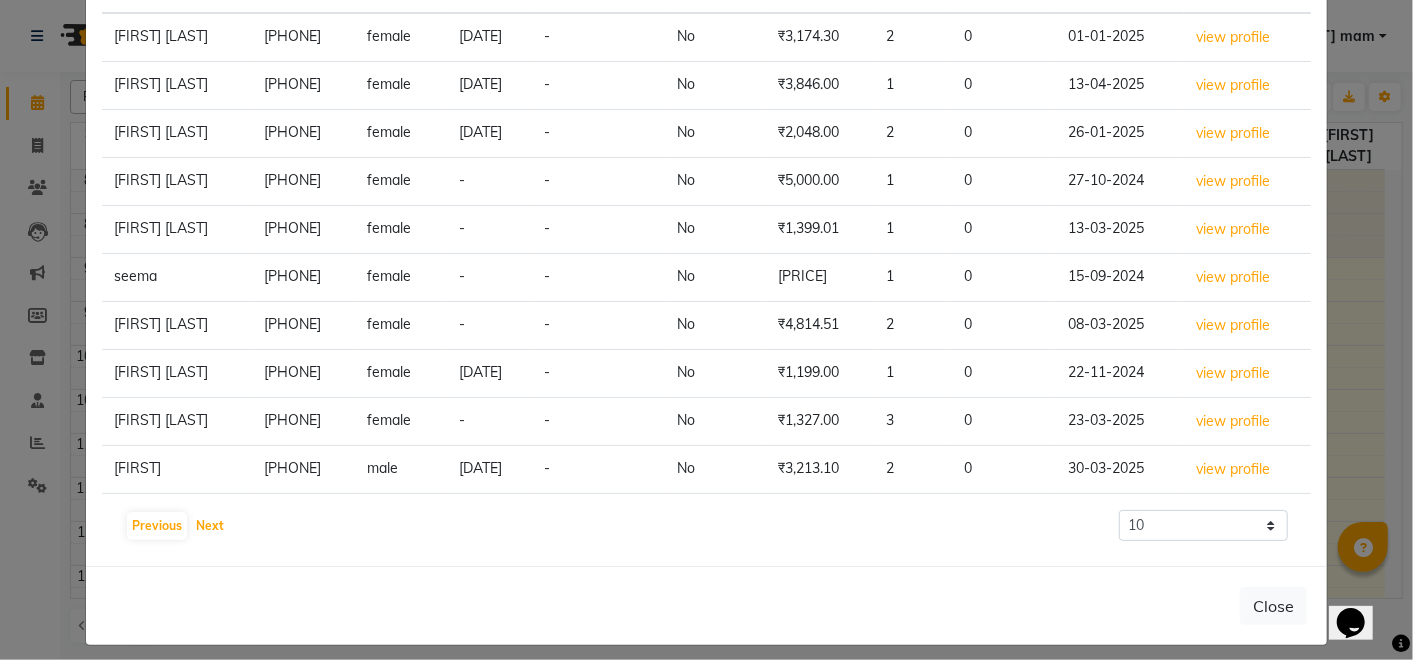 scroll, scrollTop: 205, scrollLeft: 0, axis: vertical 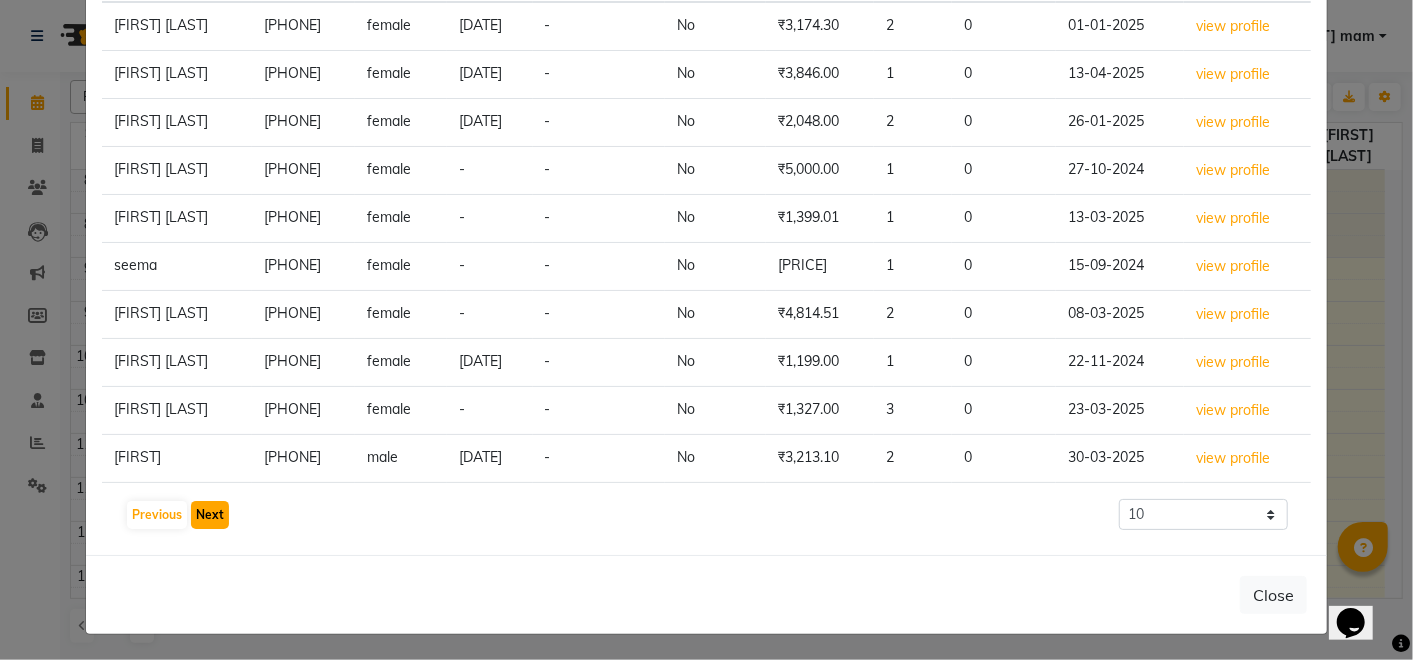 click on "Next" 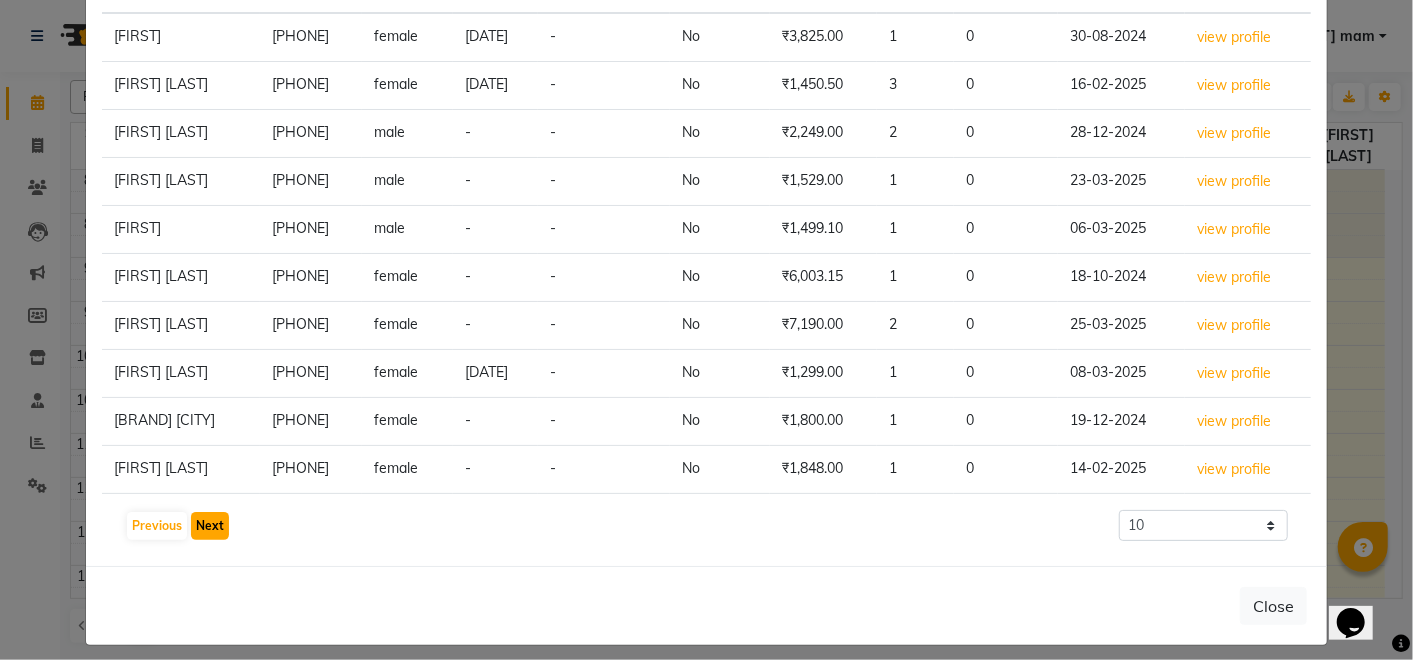 scroll, scrollTop: 195, scrollLeft: 0, axis: vertical 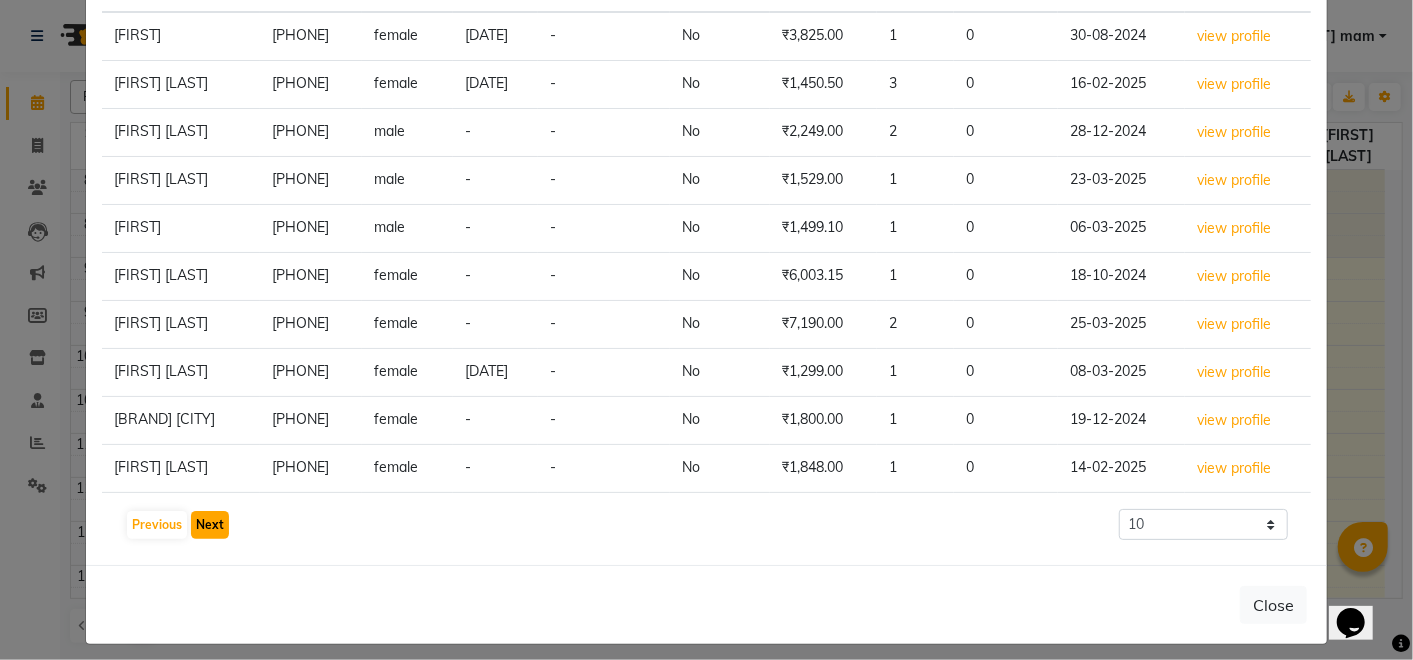 click on "Next" 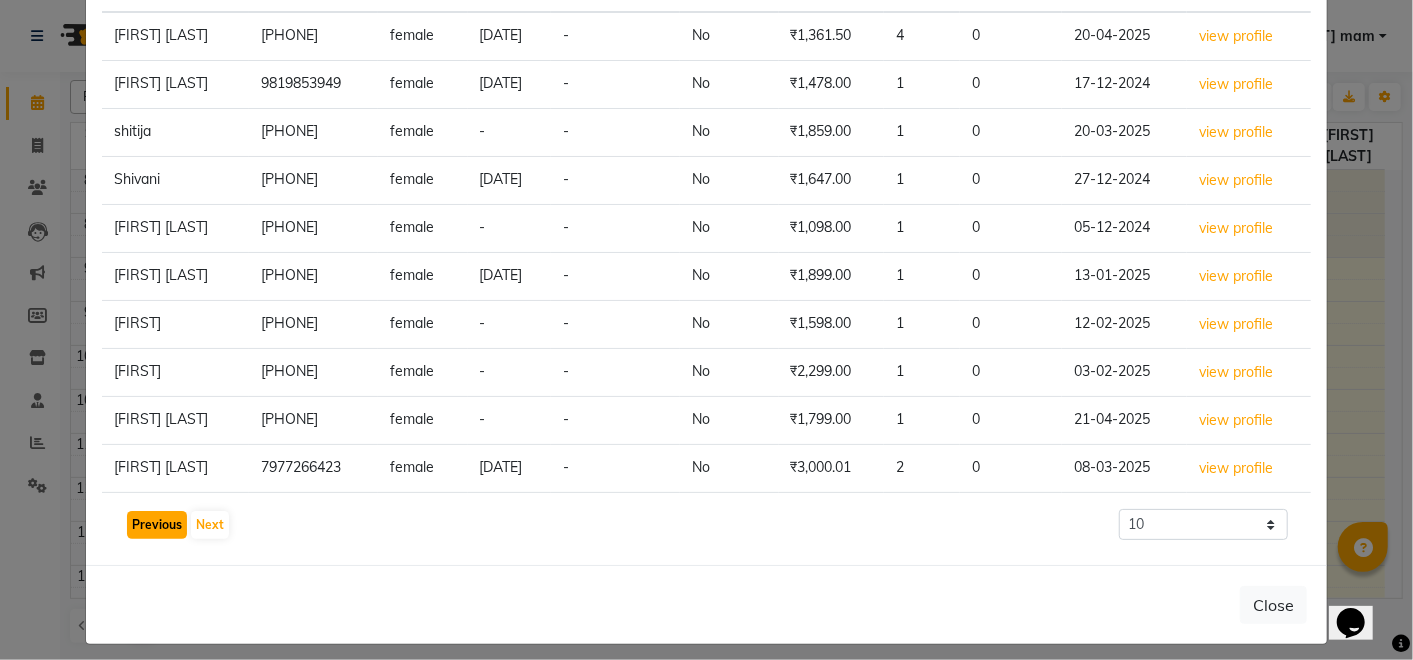 click on "Previous" 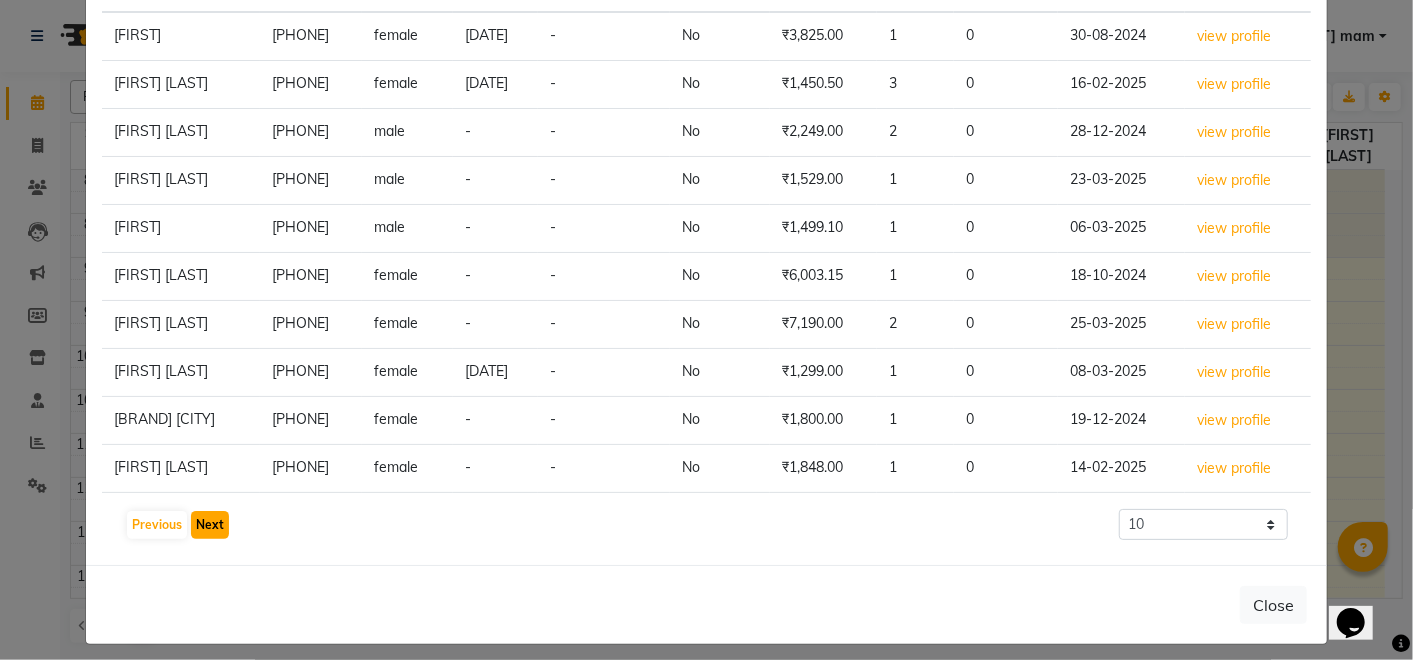 click on "Next" 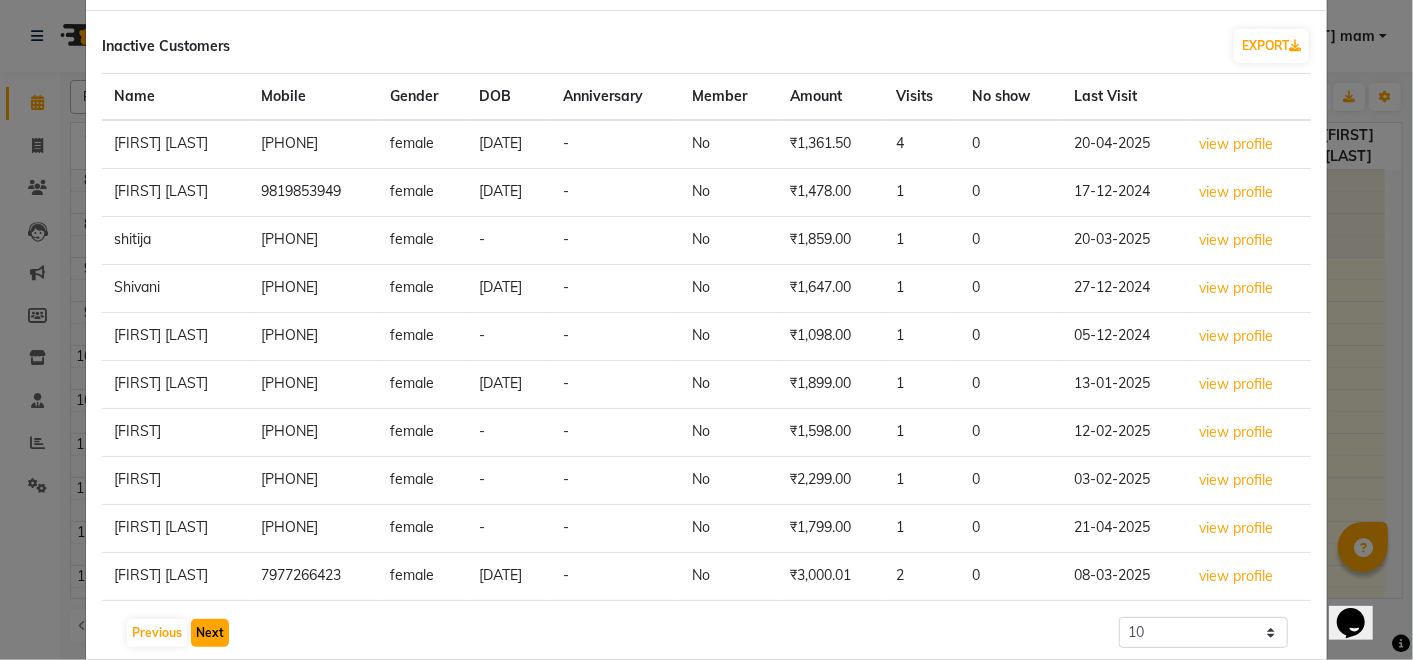 scroll, scrollTop: 86, scrollLeft: 0, axis: vertical 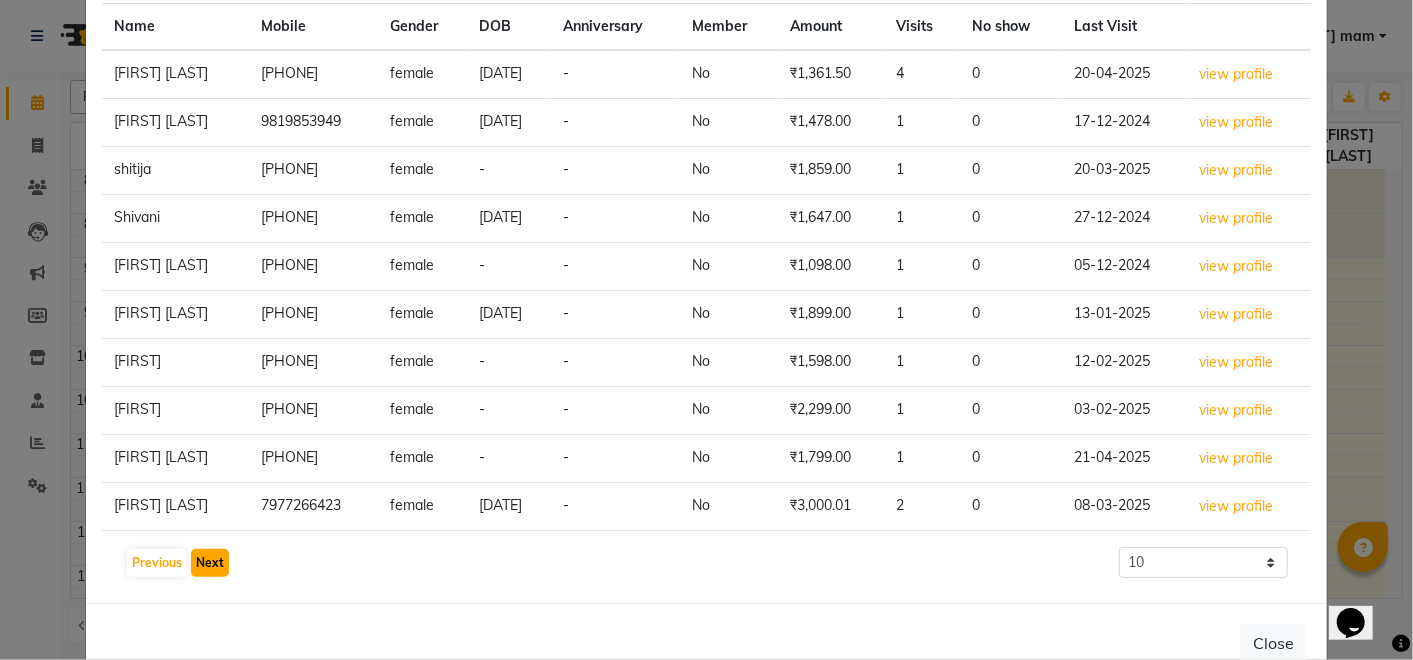 click on "Next" 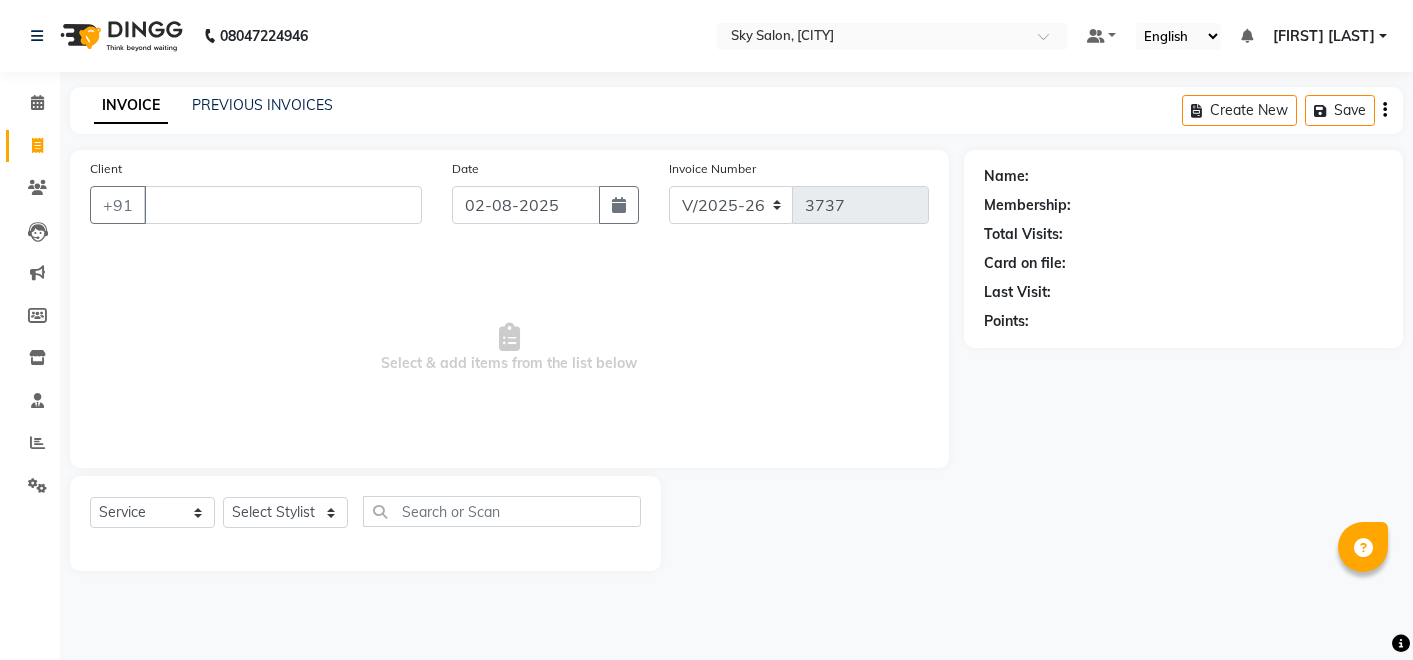 select on "6927" 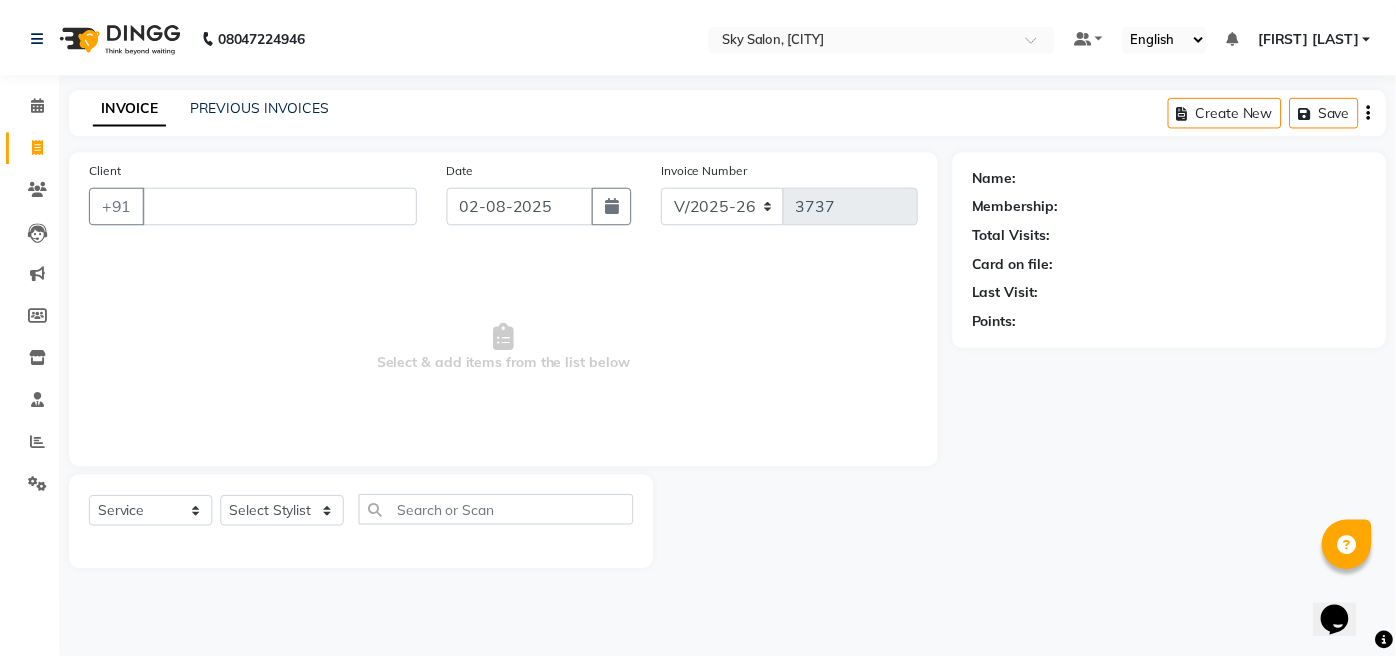 scroll, scrollTop: 0, scrollLeft: 0, axis: both 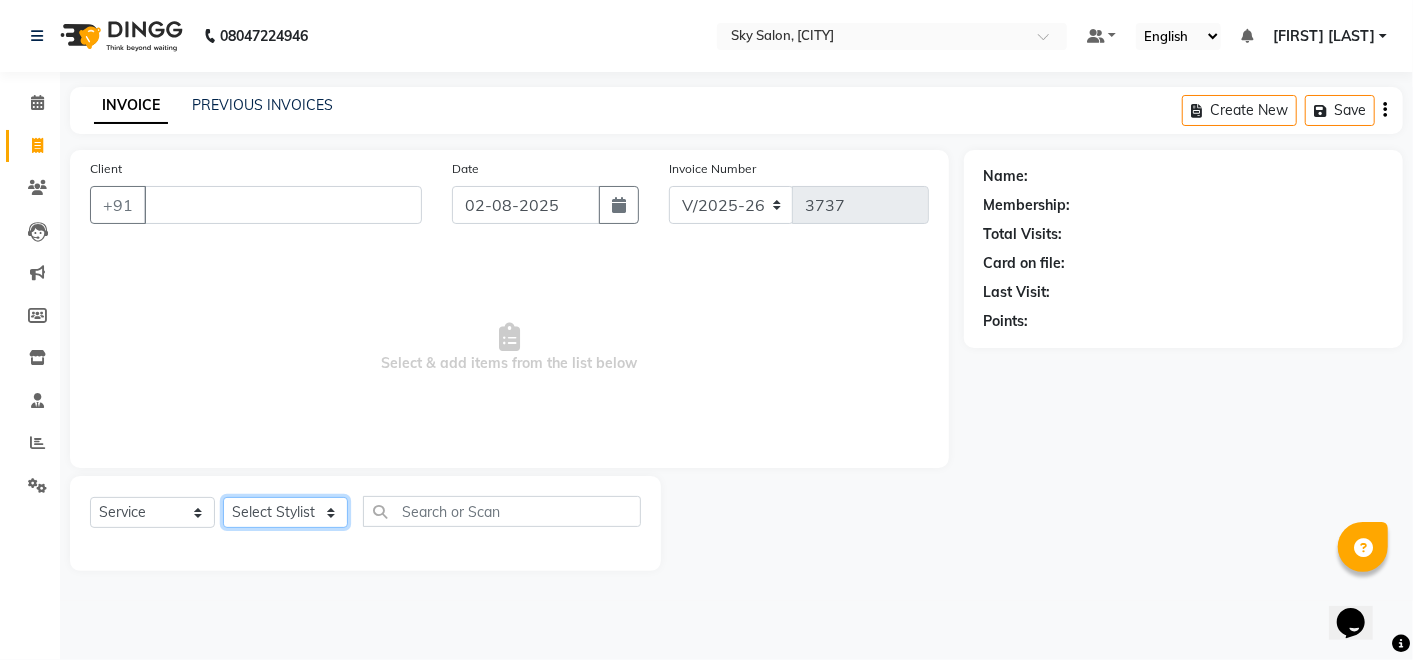 click on "Select Stylist [NAME] [NAME] [NAME] [NAME] [NAME] [NAME] [NAME] [NAME] [NAME] [NAME] [NAME] [NAME] [NAME] [NAME] [NAME] [NAME] [NAME]" 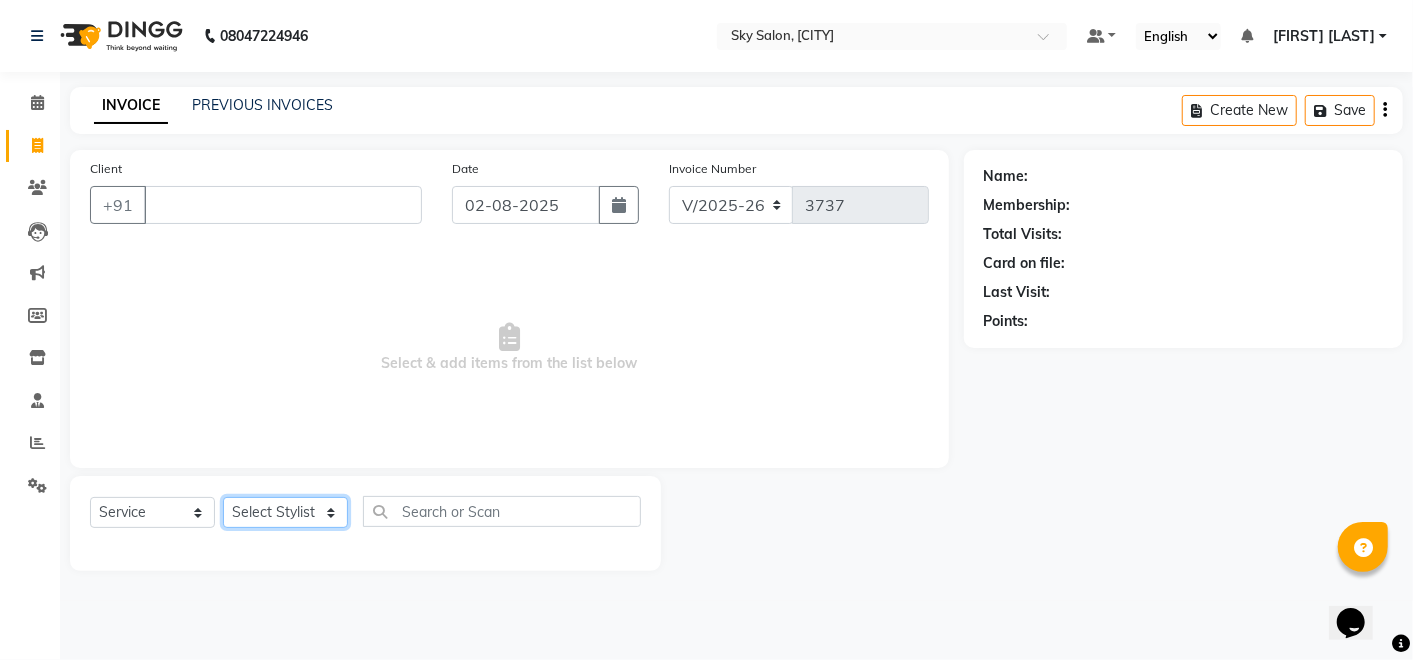 select on "[NUMBER]" 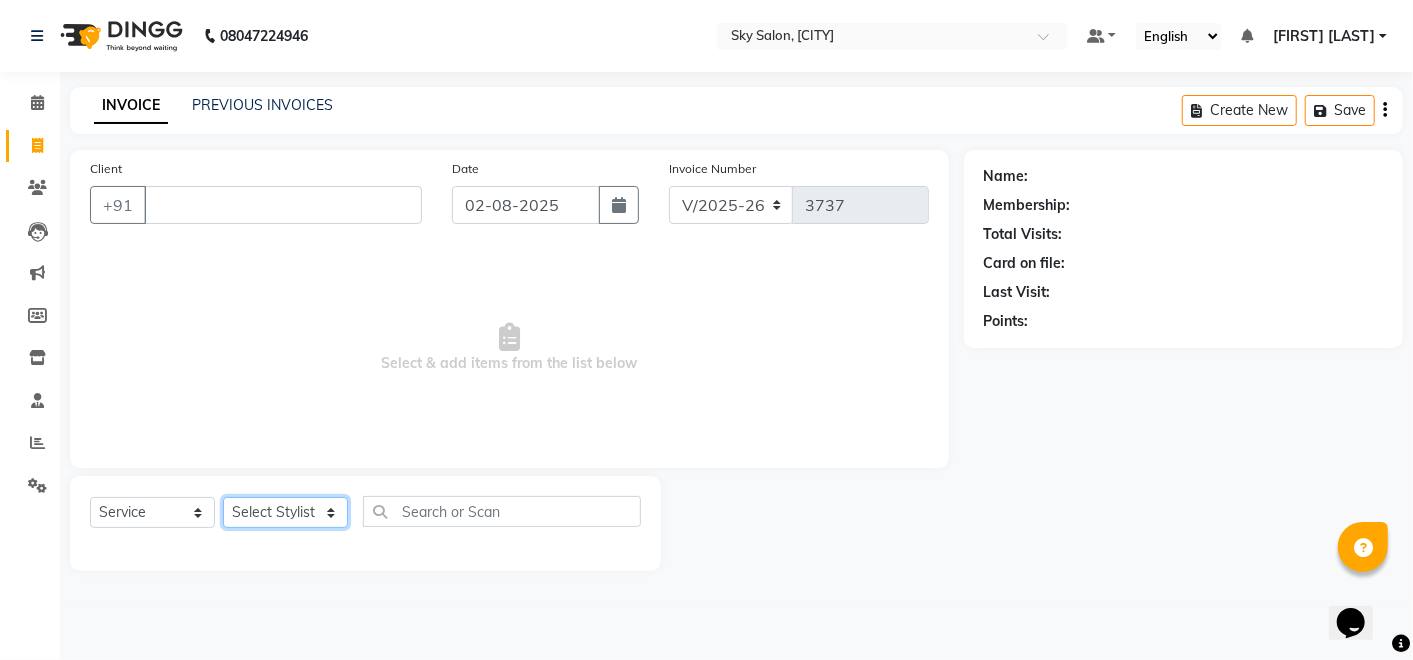 click on "Select Stylist [NAME] [NAME] [NAME] [NAME] [NAME] [NAME] [NAME] [NAME] [NAME] [NAME] [NAME] [NAME] [NAME] [NAME] [NAME] [NAME] [NAME]" 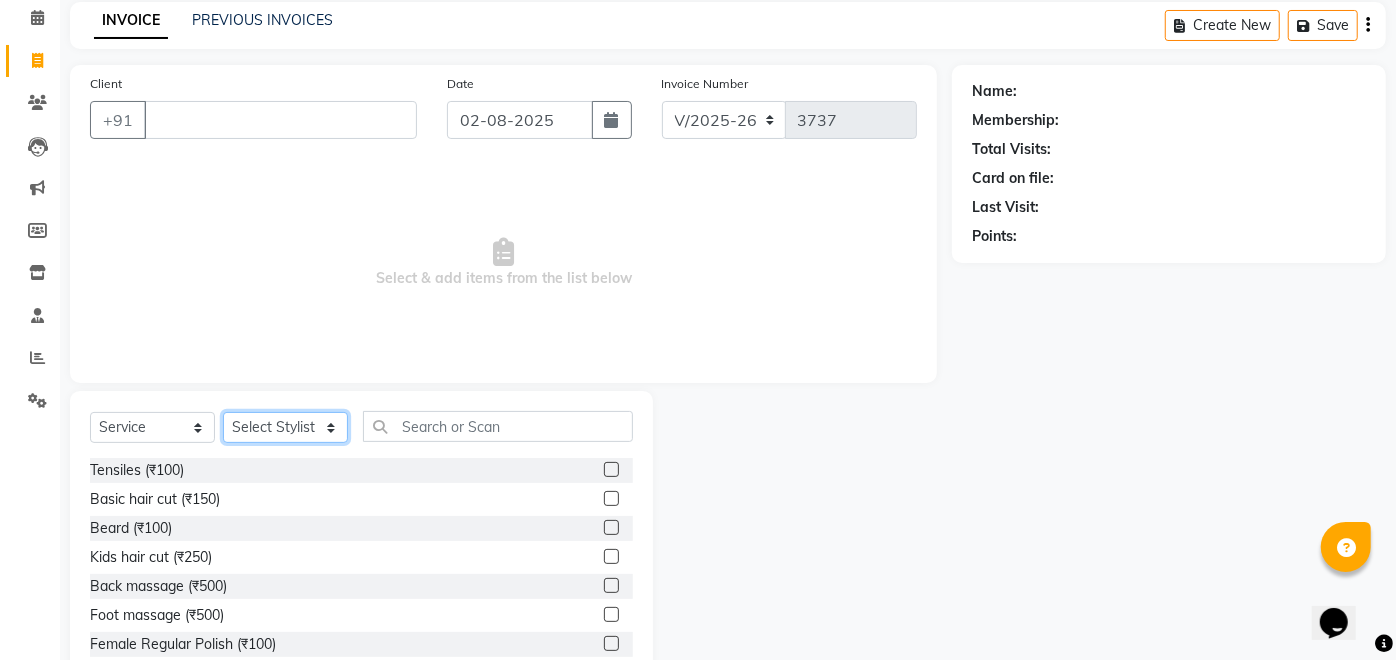 scroll, scrollTop: 85, scrollLeft: 0, axis: vertical 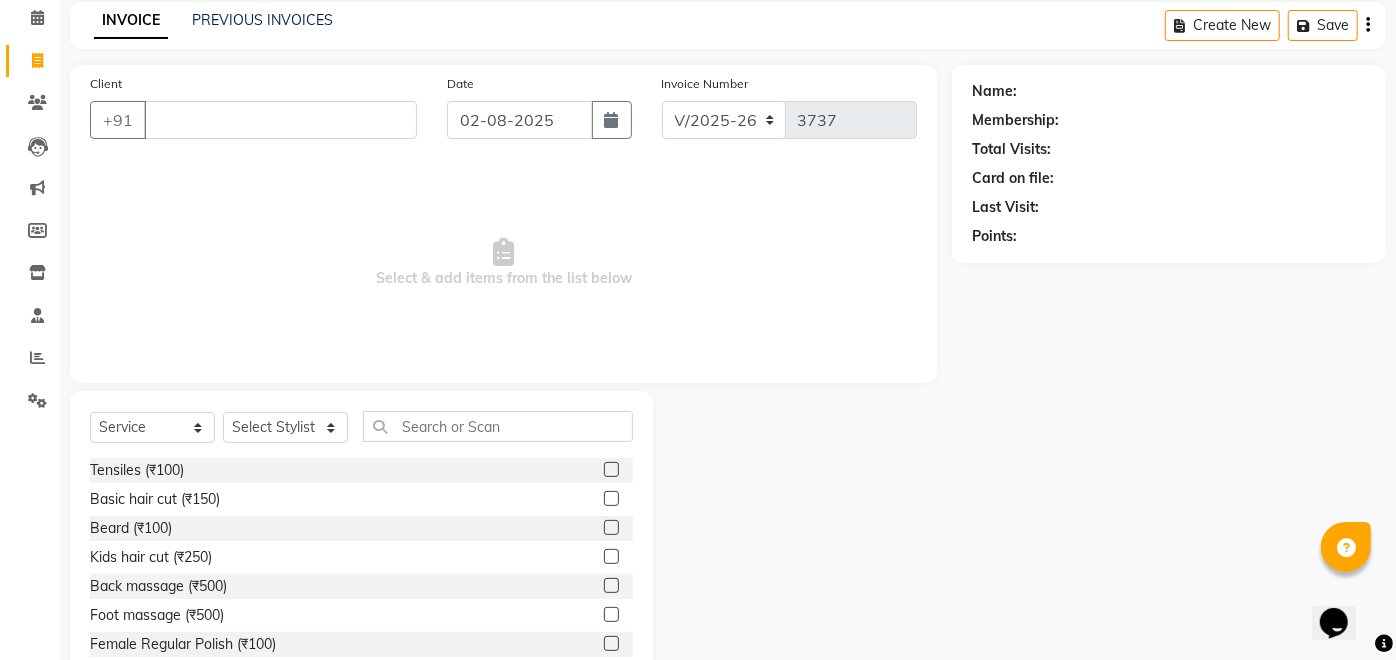click on "Tensiles (₹100)" 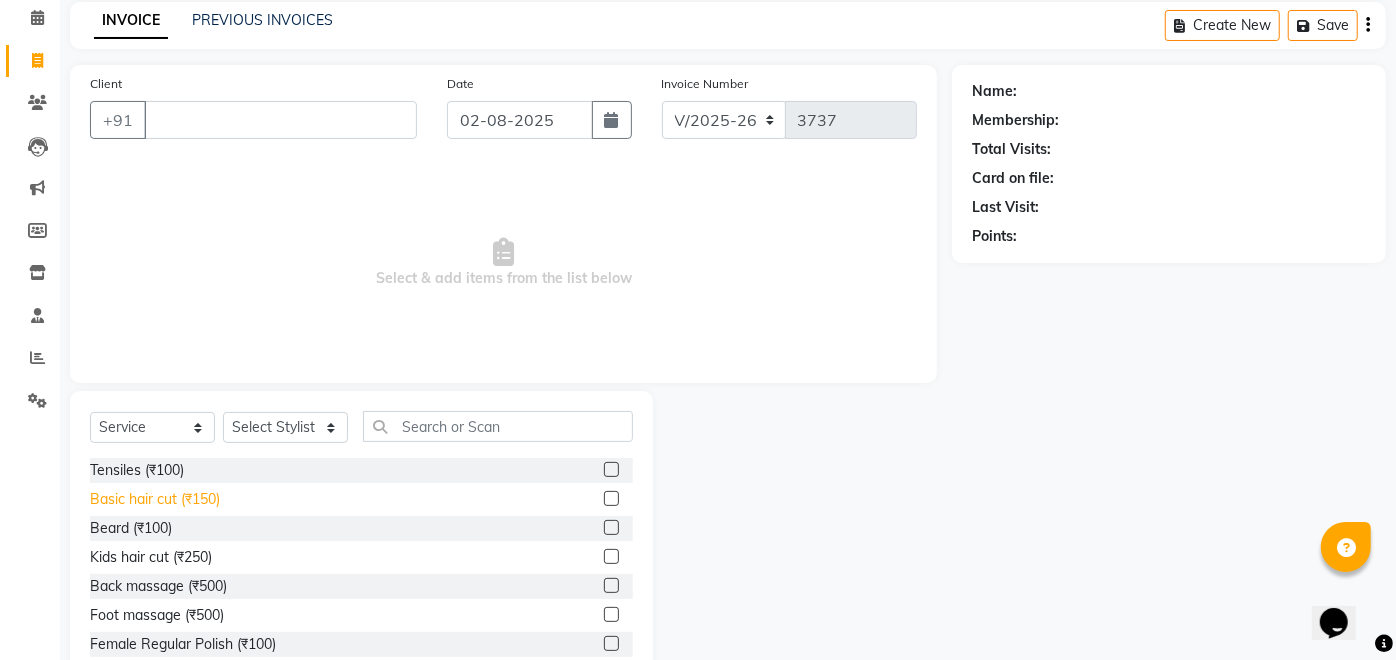 click on "Basic hair cut (₹150)" 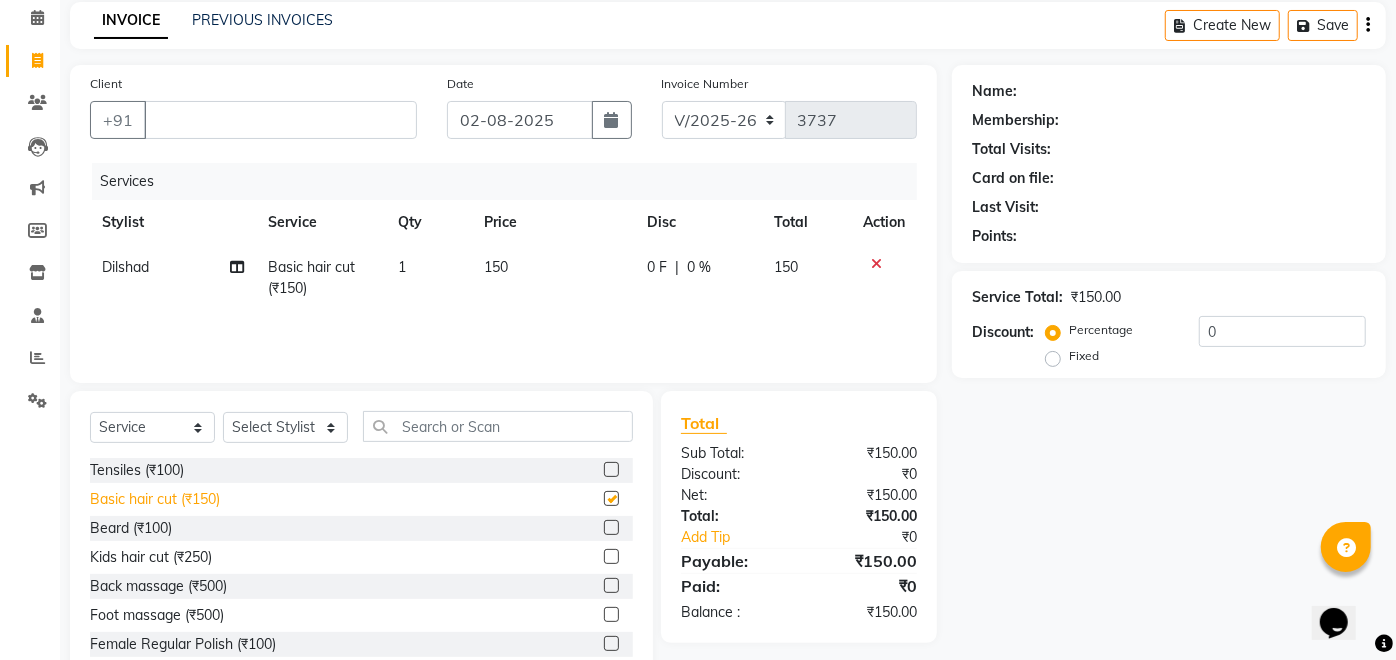 checkbox on "false" 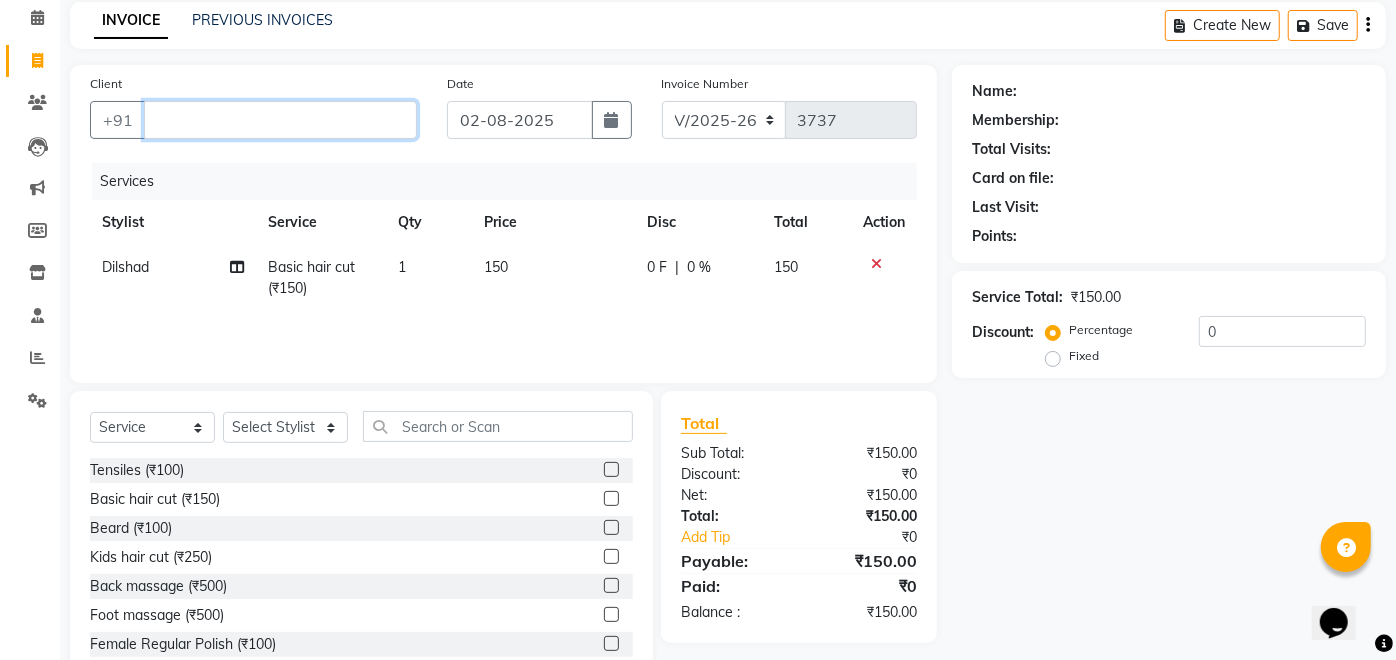 click on "Client" at bounding box center [280, 120] 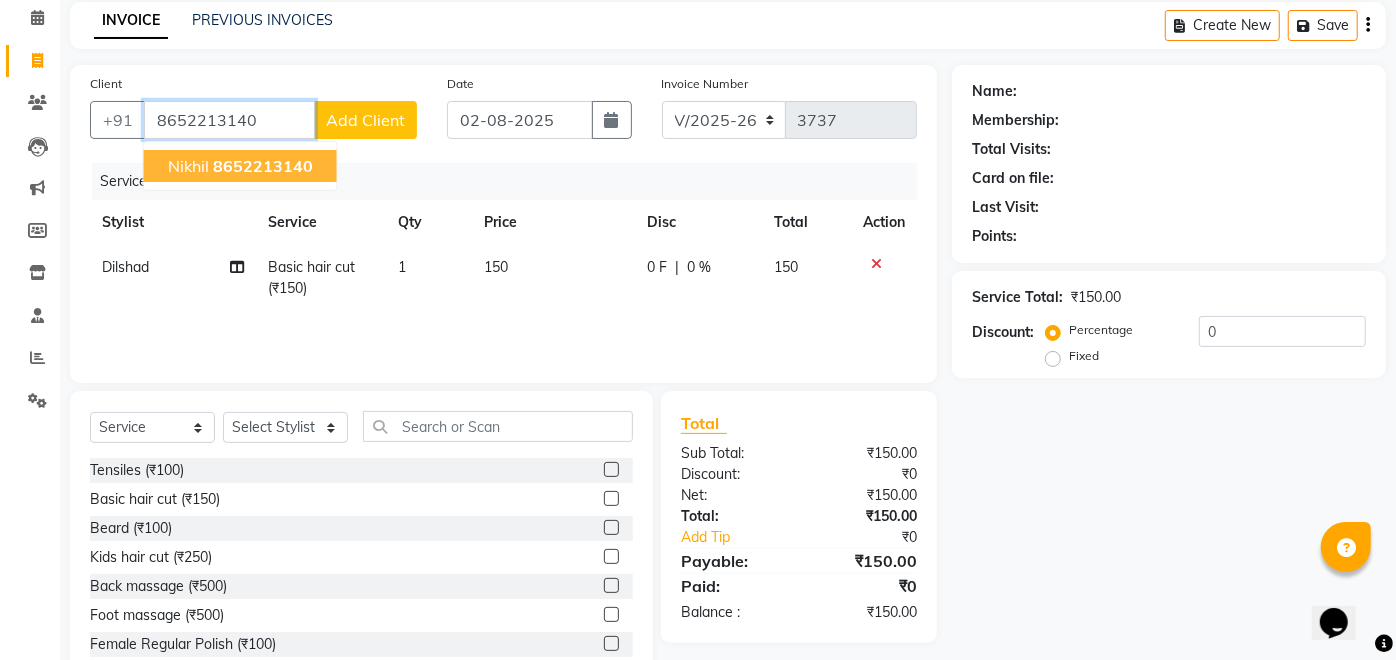 click on "Nikhil" at bounding box center (188, 166) 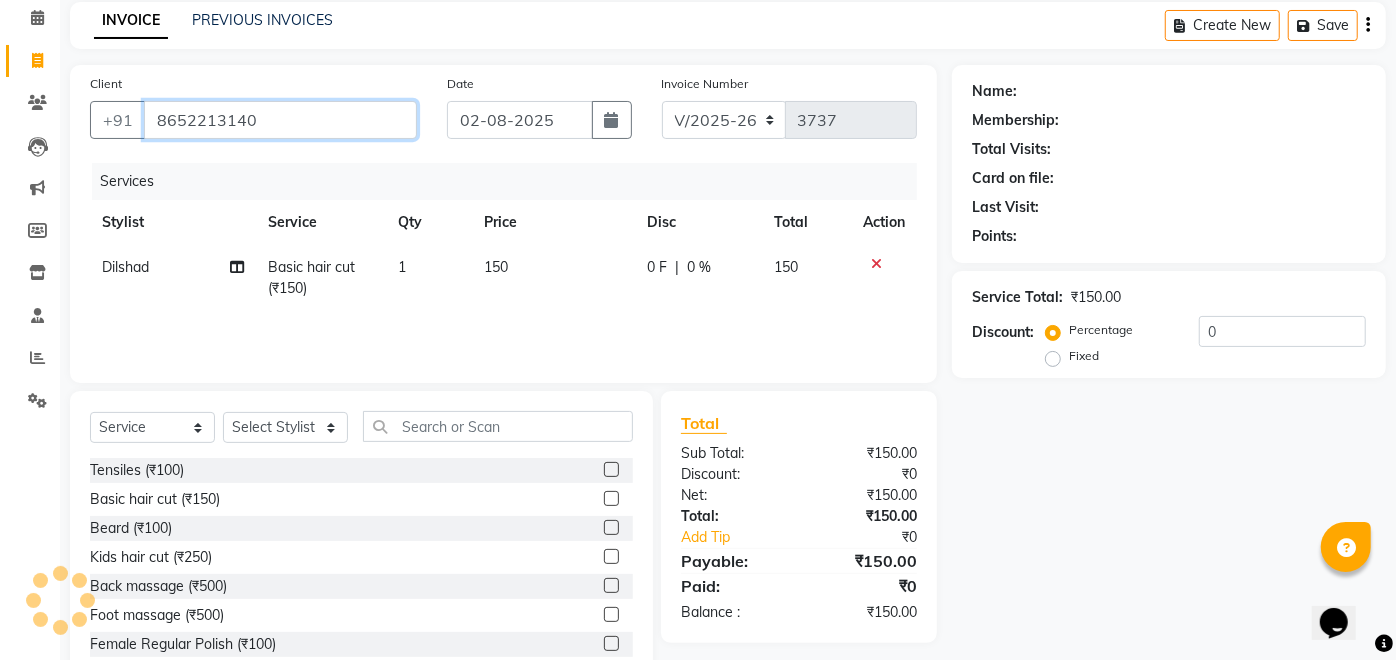 type on "8652213140" 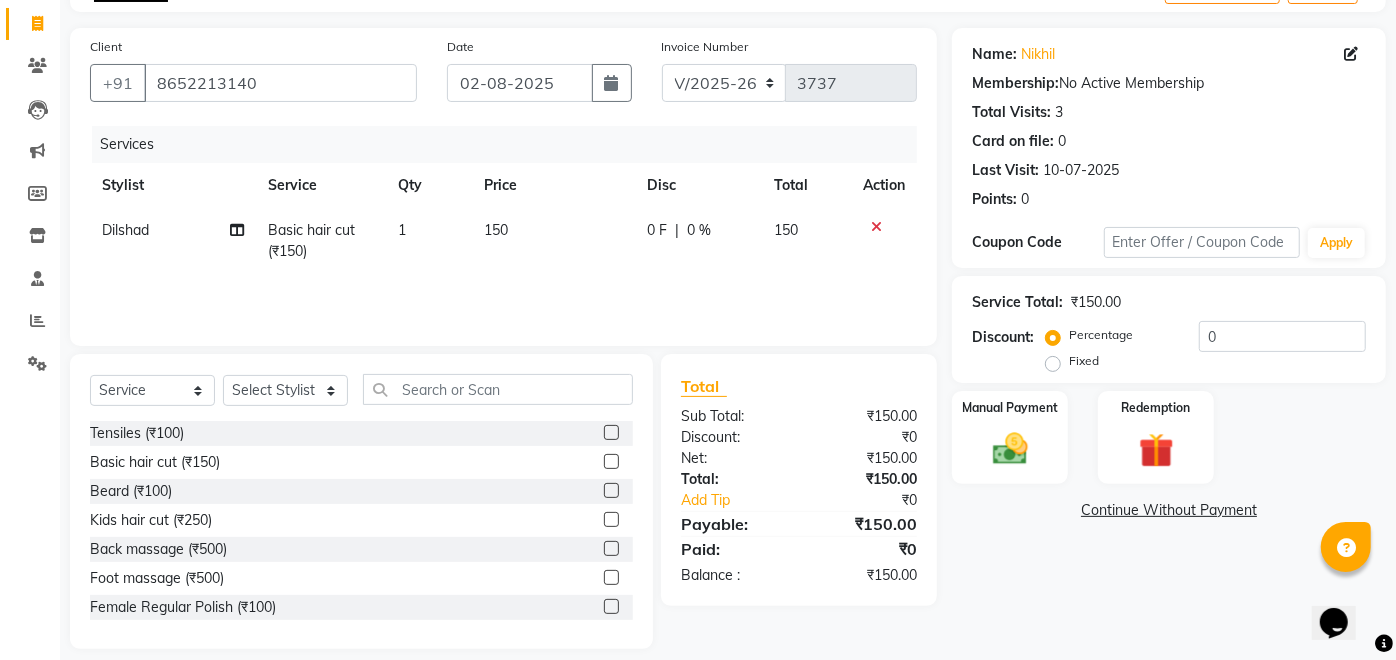 scroll, scrollTop: 140, scrollLeft: 0, axis: vertical 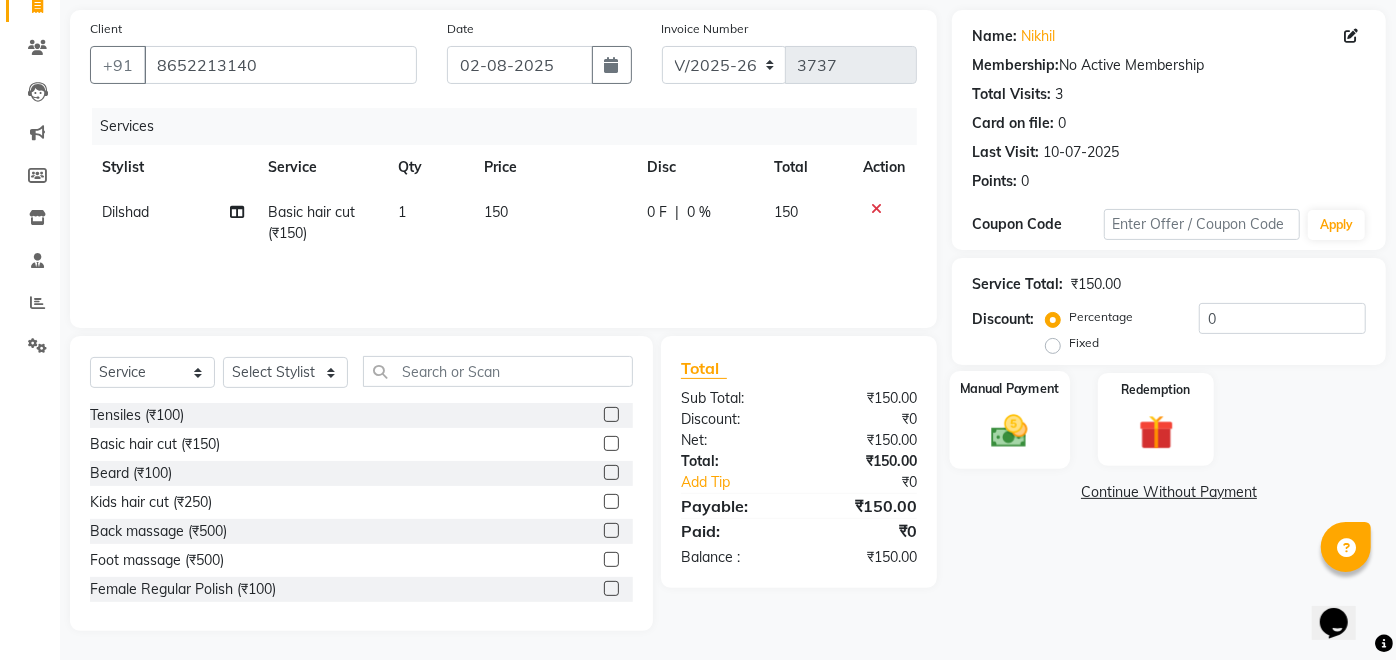 click 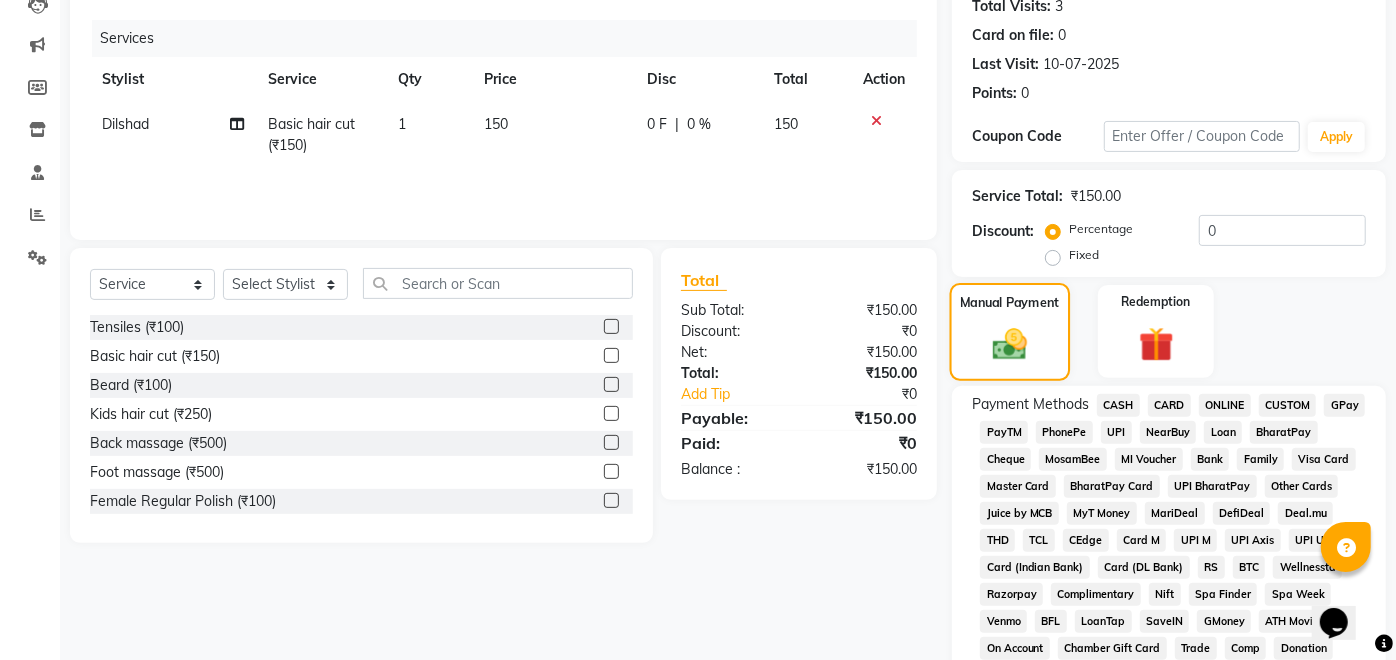 scroll, scrollTop: 234, scrollLeft: 0, axis: vertical 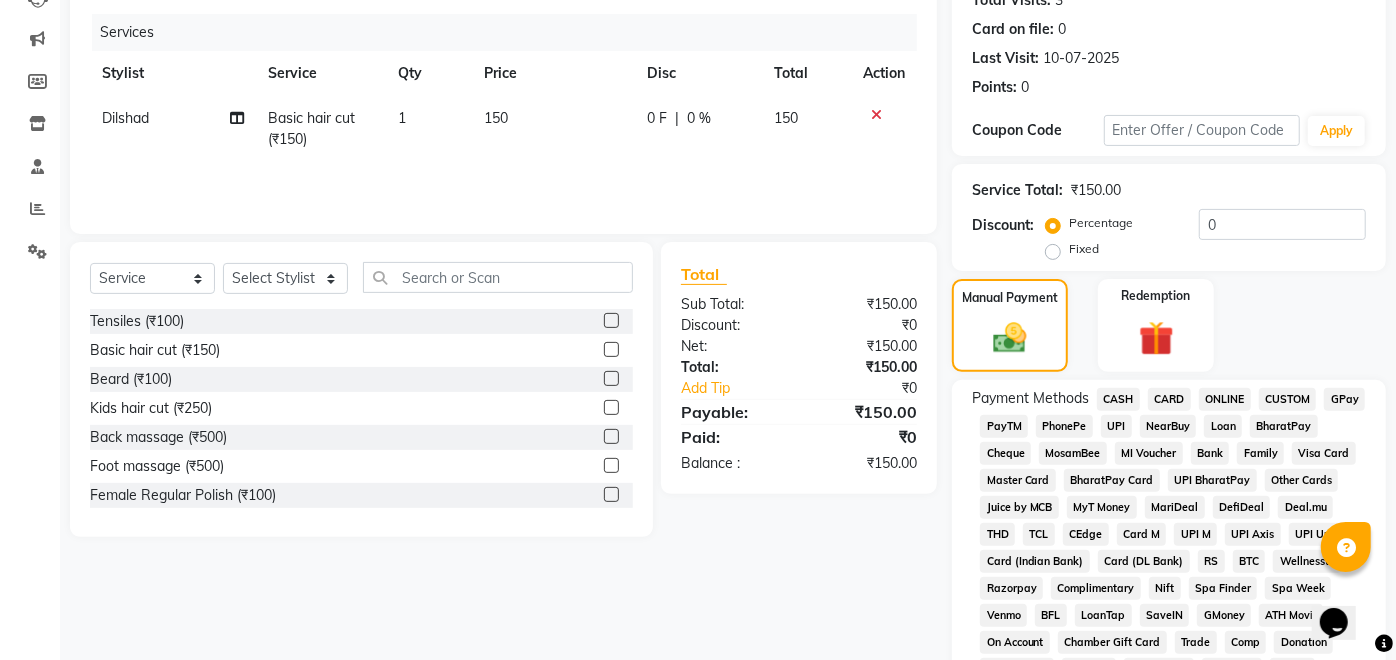 click on "CASH" 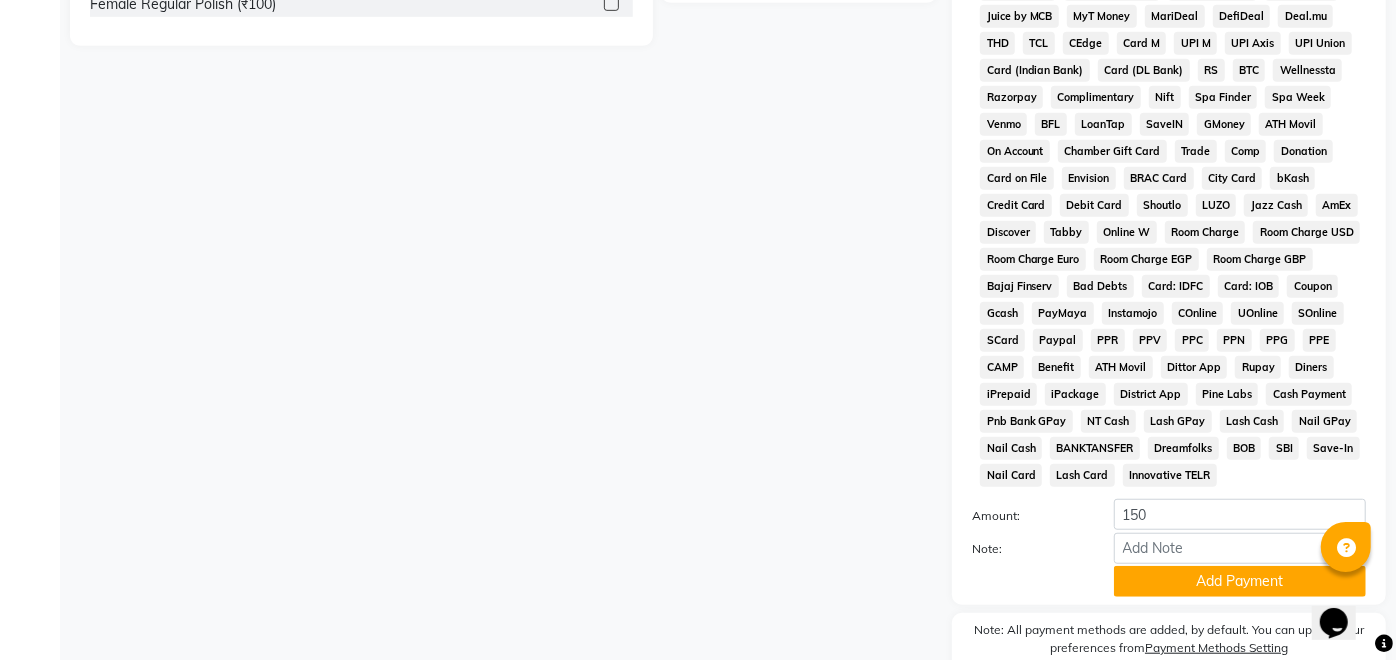 scroll, scrollTop: 821, scrollLeft: 0, axis: vertical 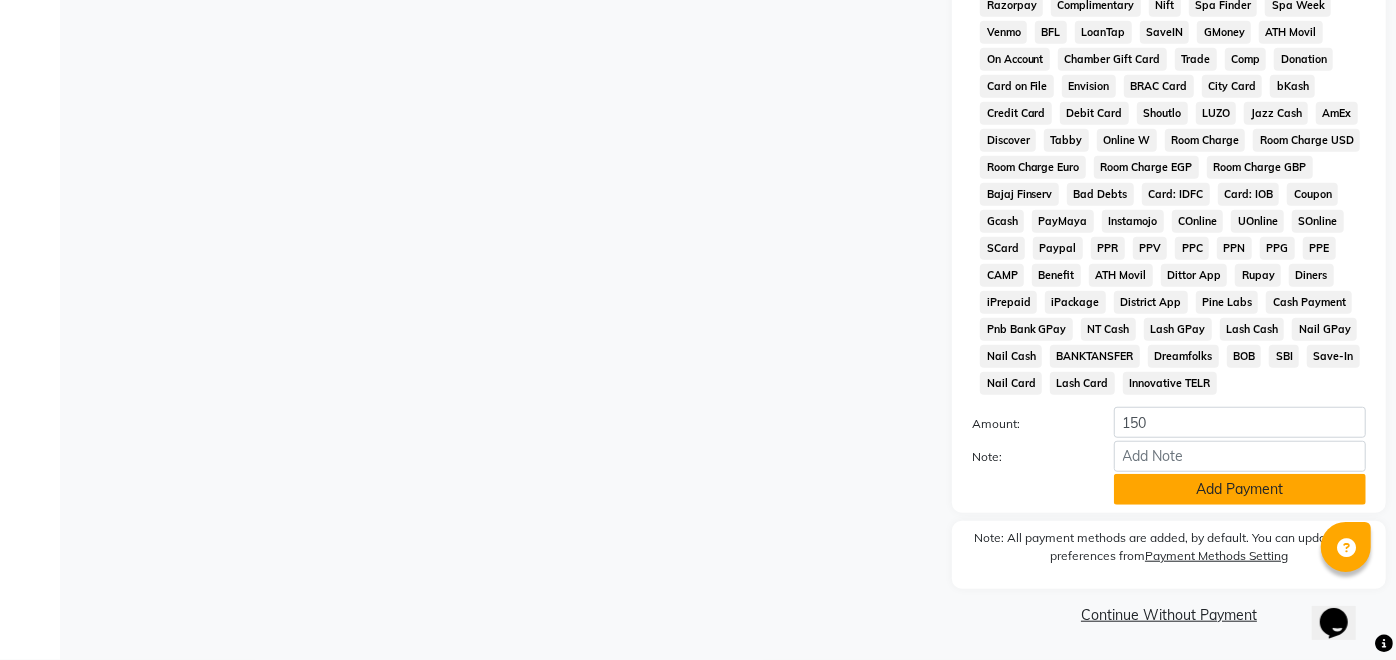 click on "Add Payment" 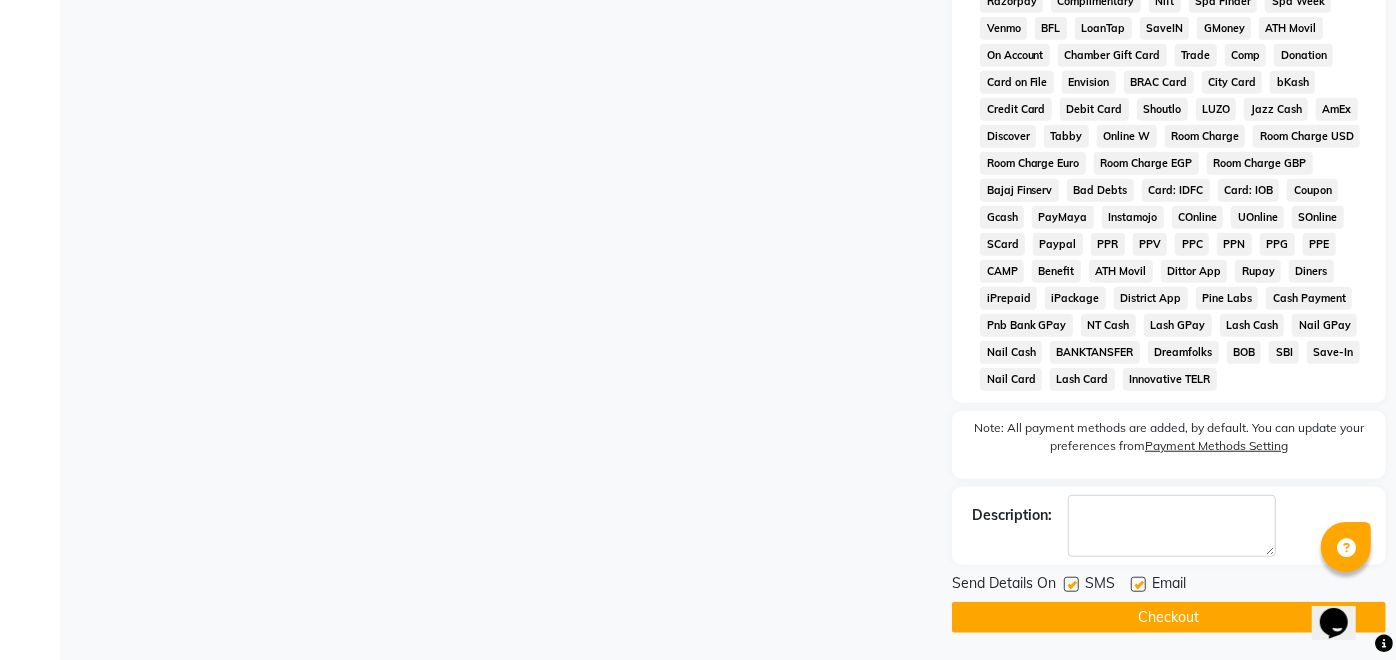 click 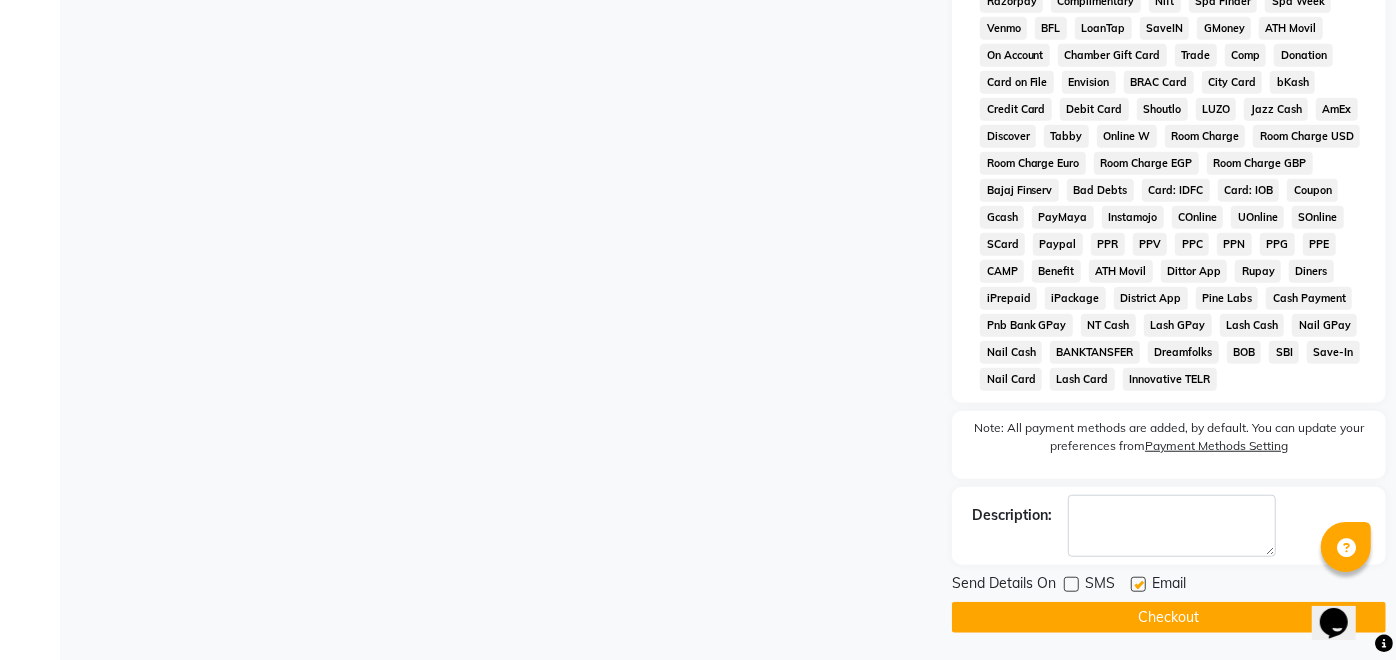 click on "Checkout" 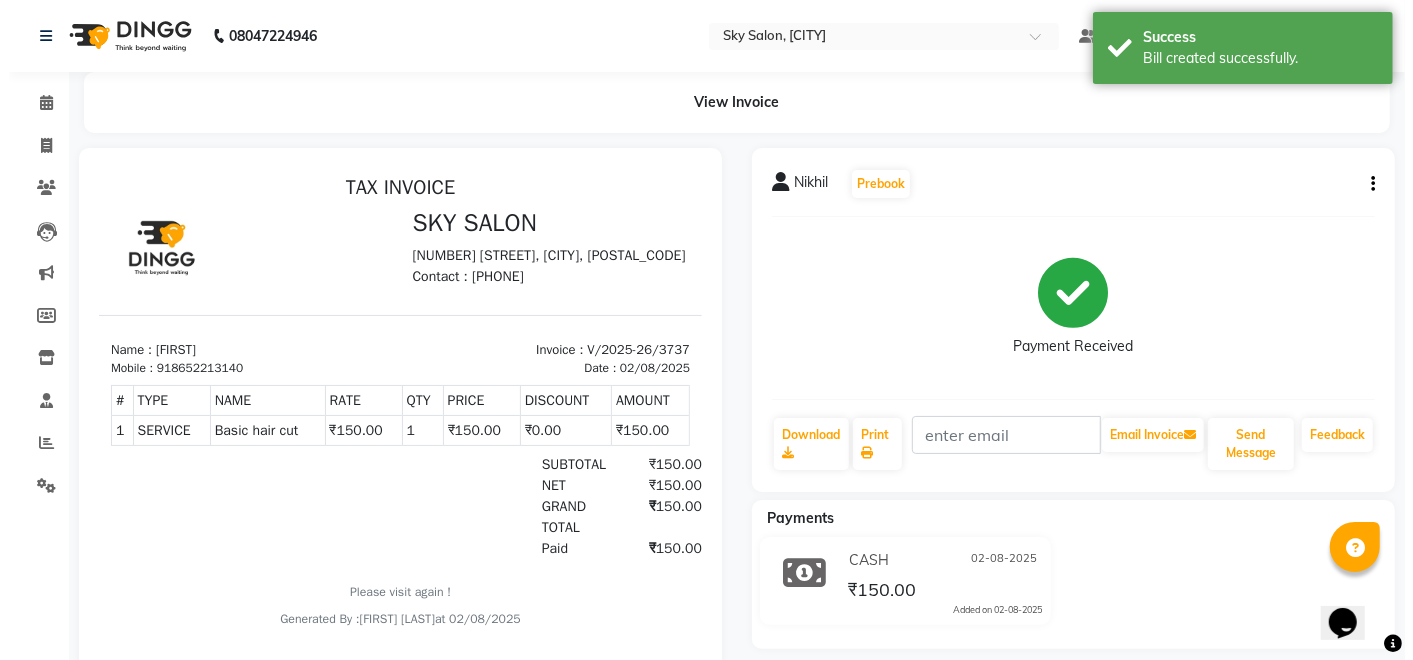 scroll, scrollTop: 0, scrollLeft: 0, axis: both 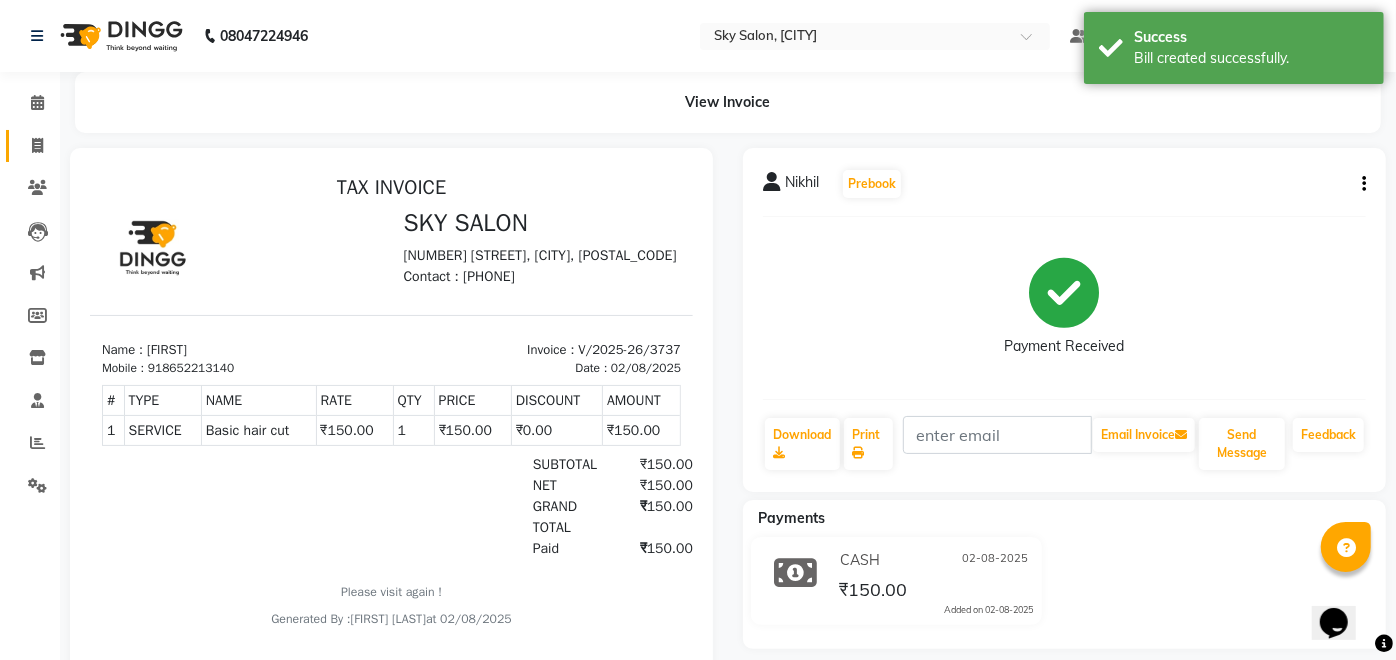 click 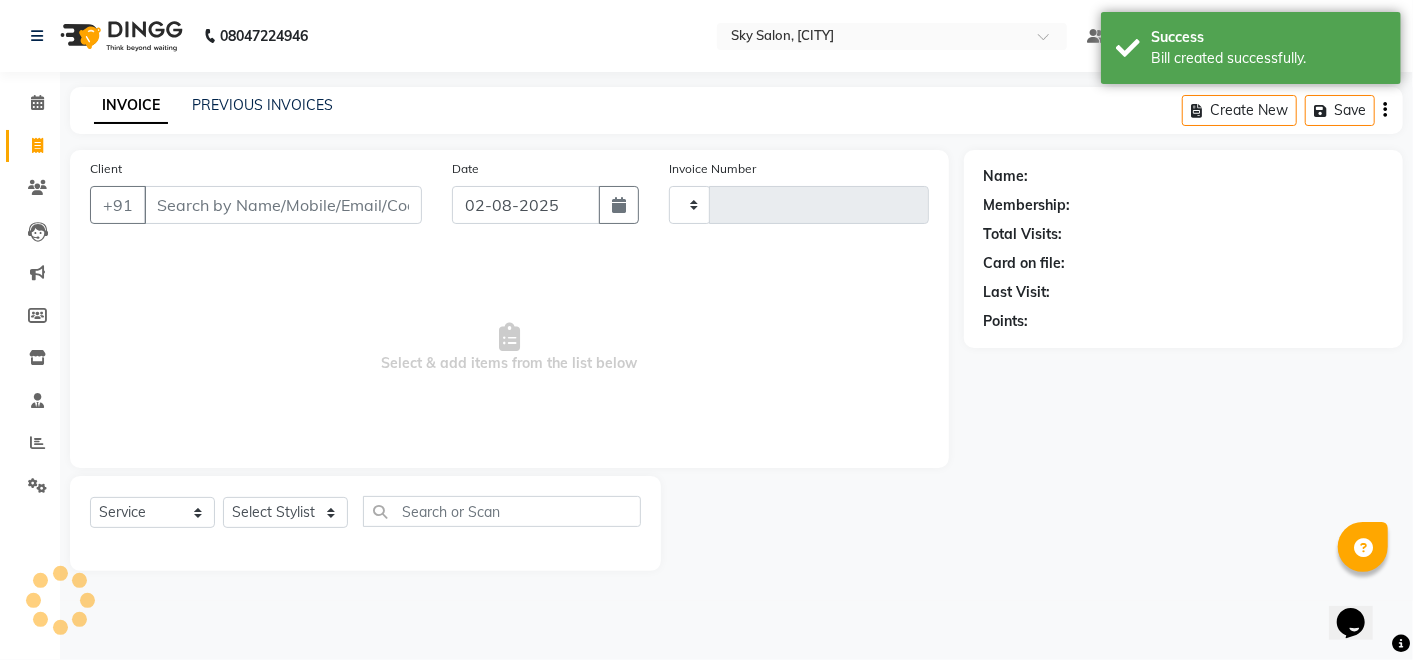 type on "3738" 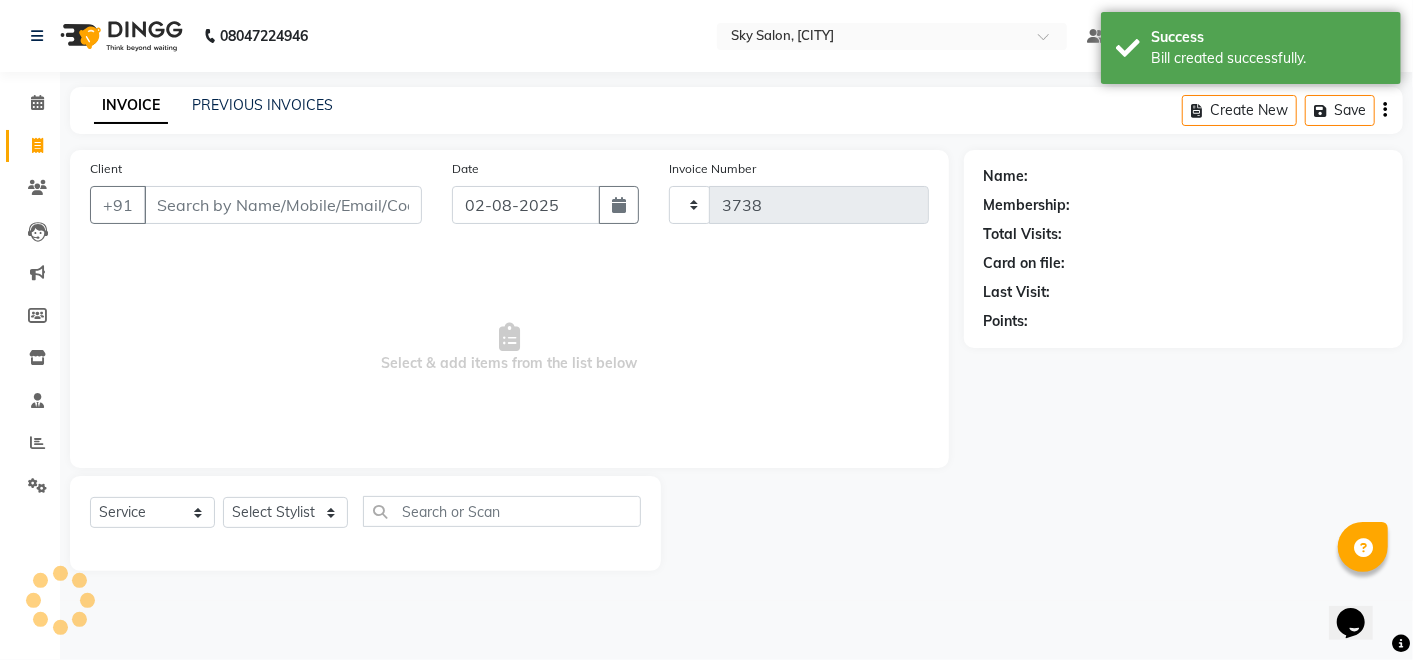 select on "6927" 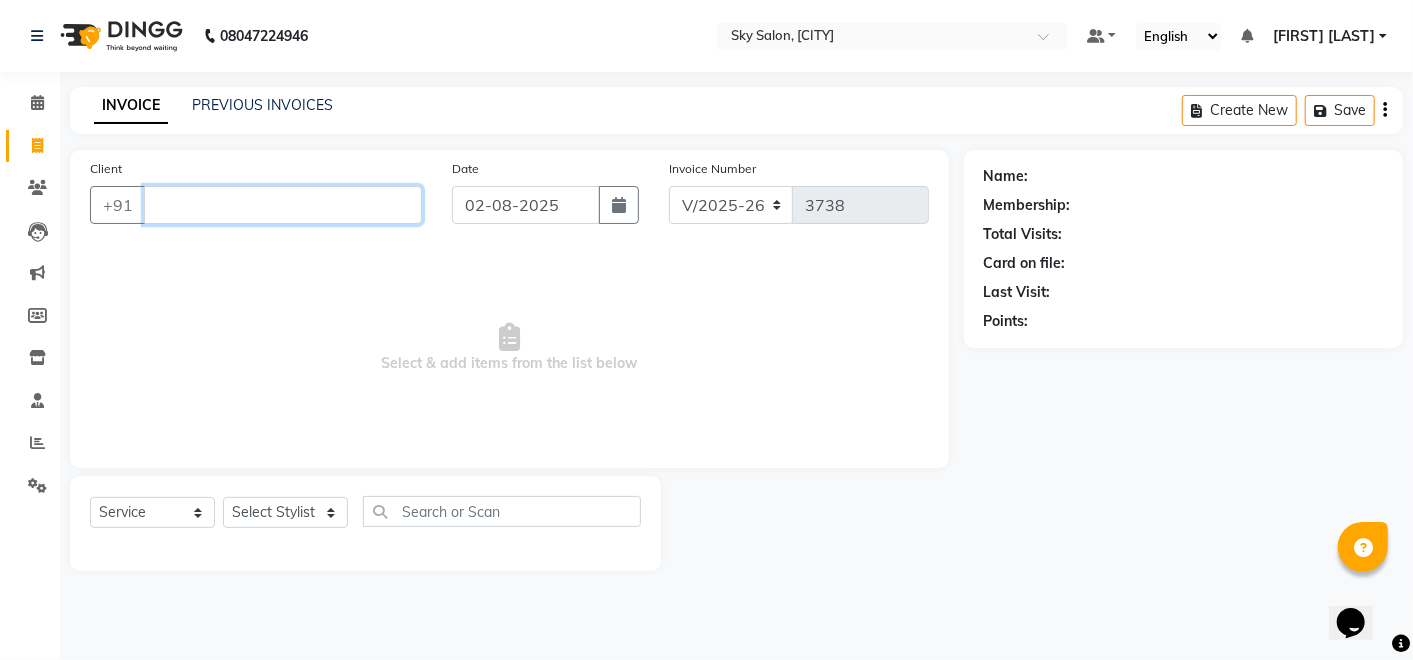 type 